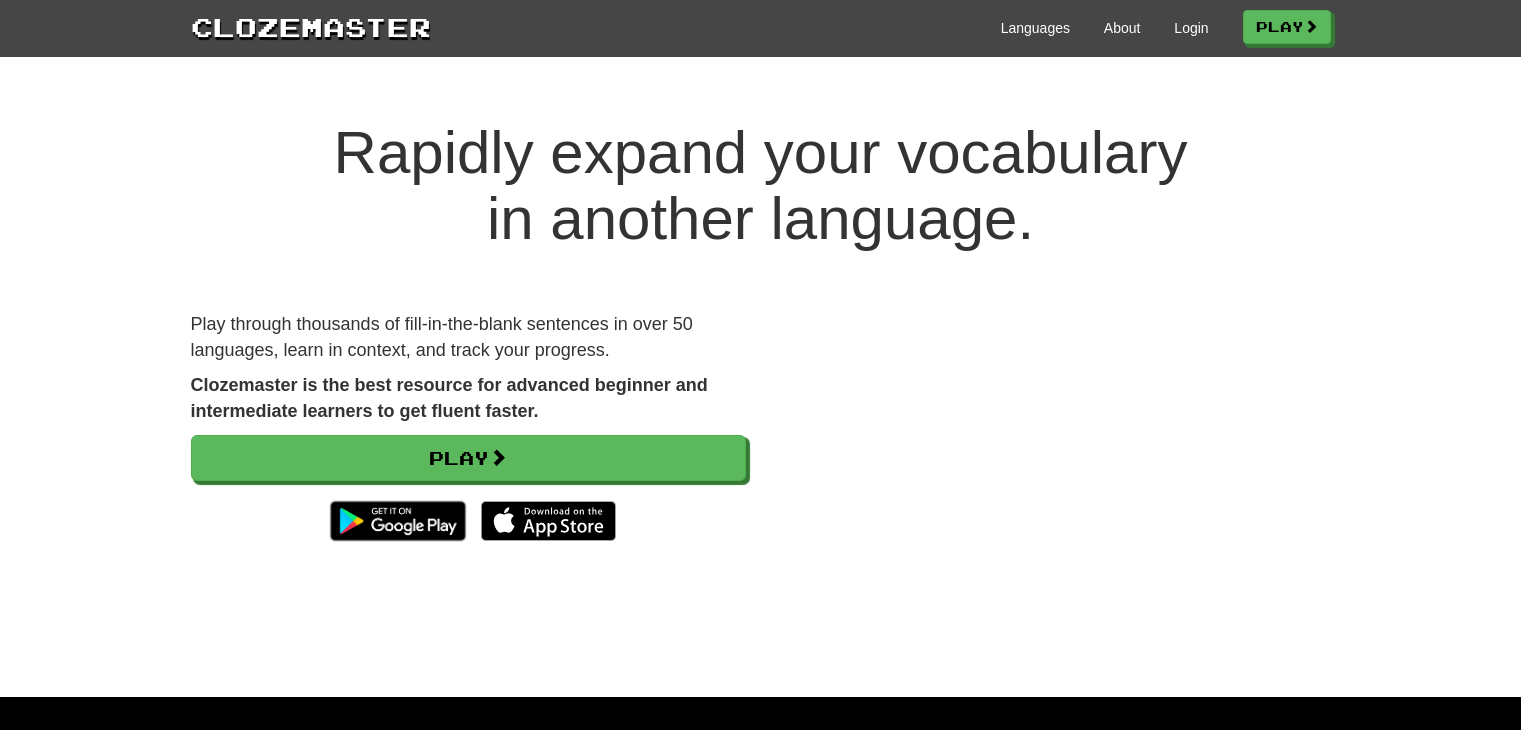 scroll, scrollTop: 0, scrollLeft: 0, axis: both 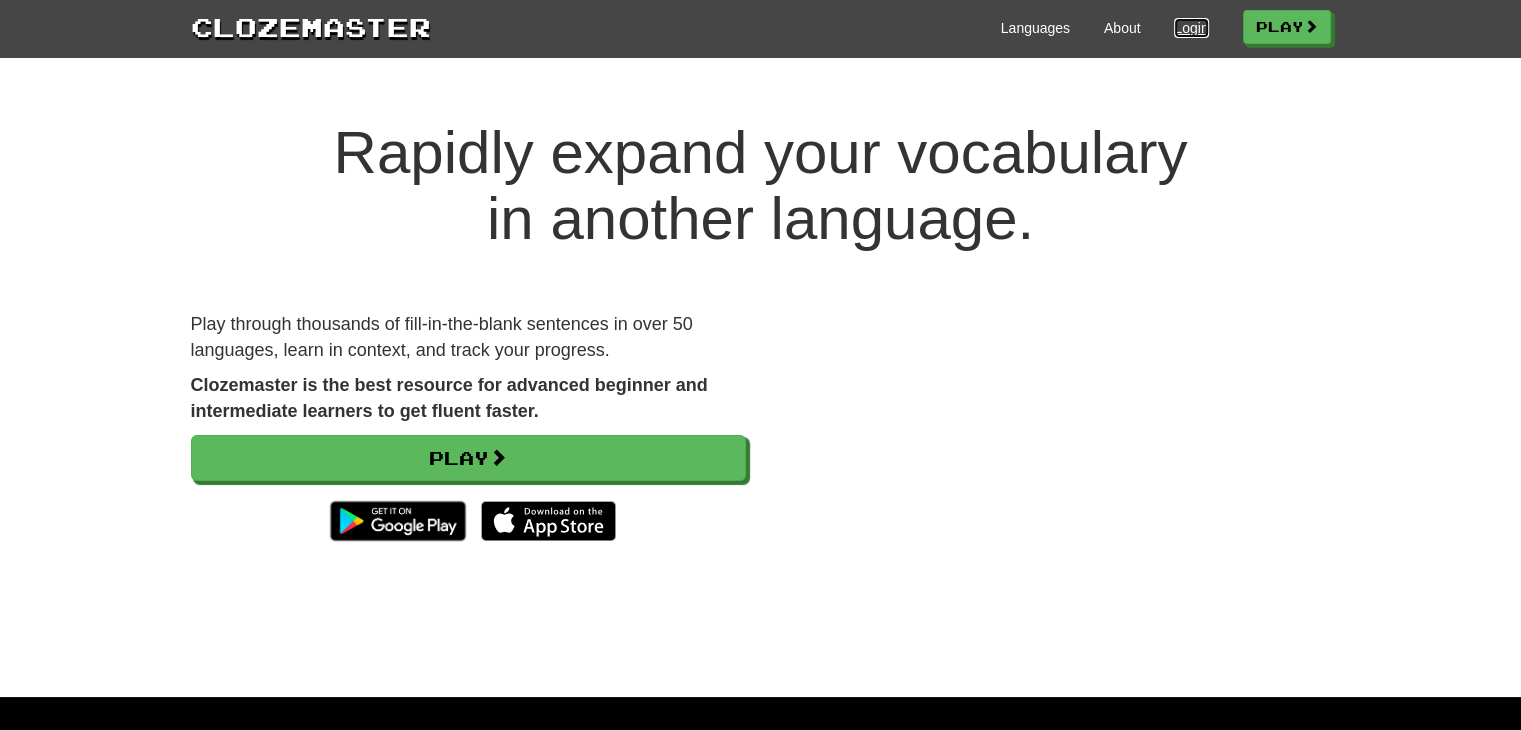 click on "Login" at bounding box center [1191, 28] 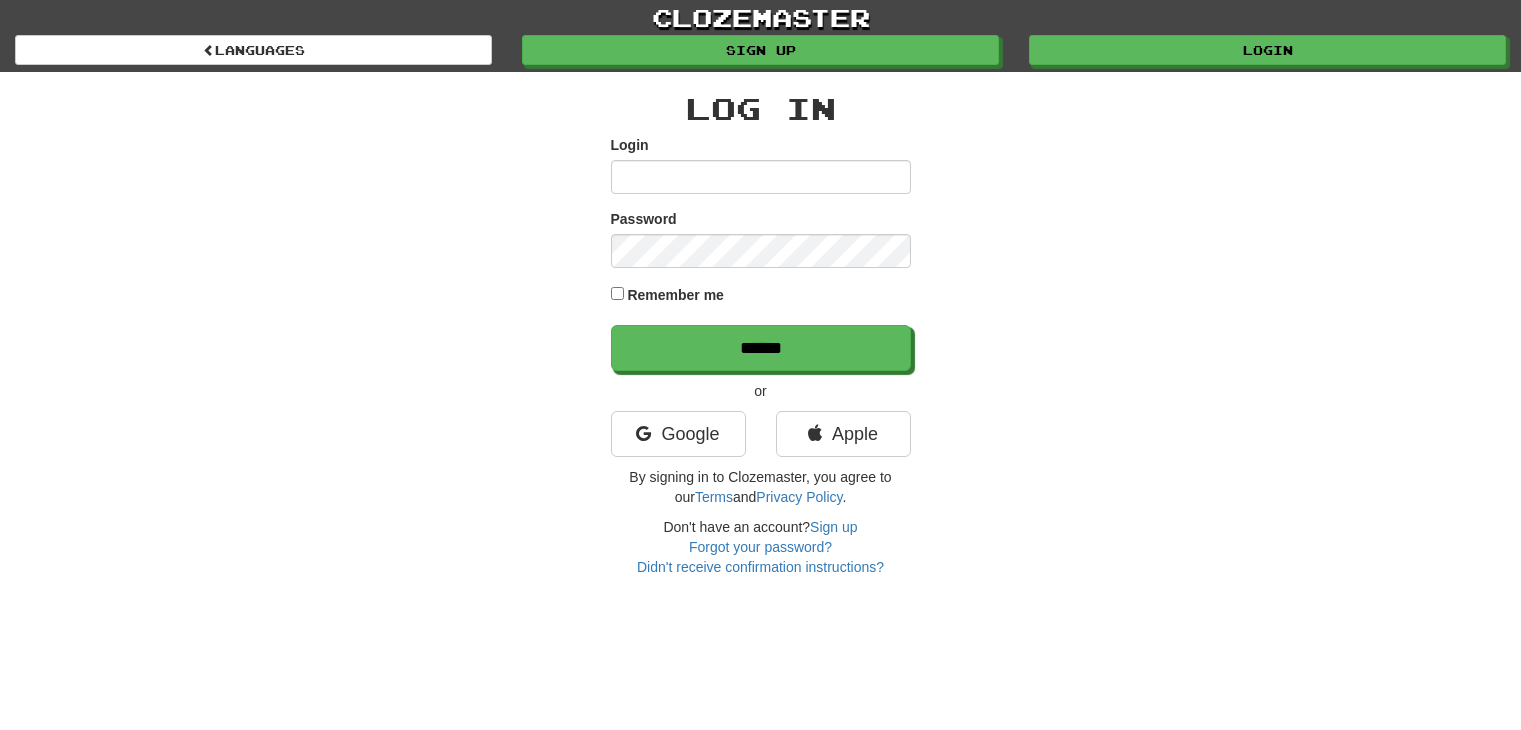 scroll, scrollTop: 0, scrollLeft: 0, axis: both 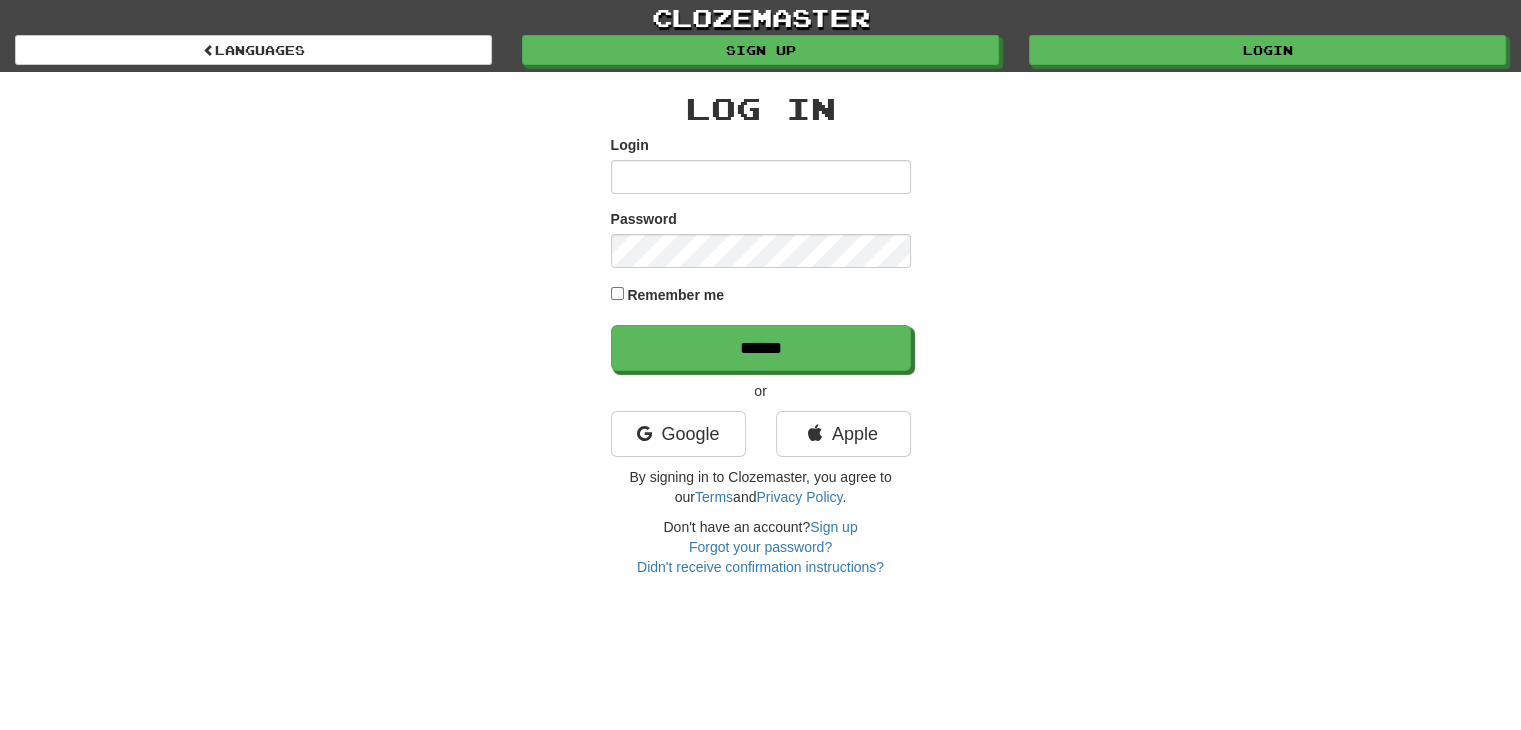 click on "Login" at bounding box center (761, 164) 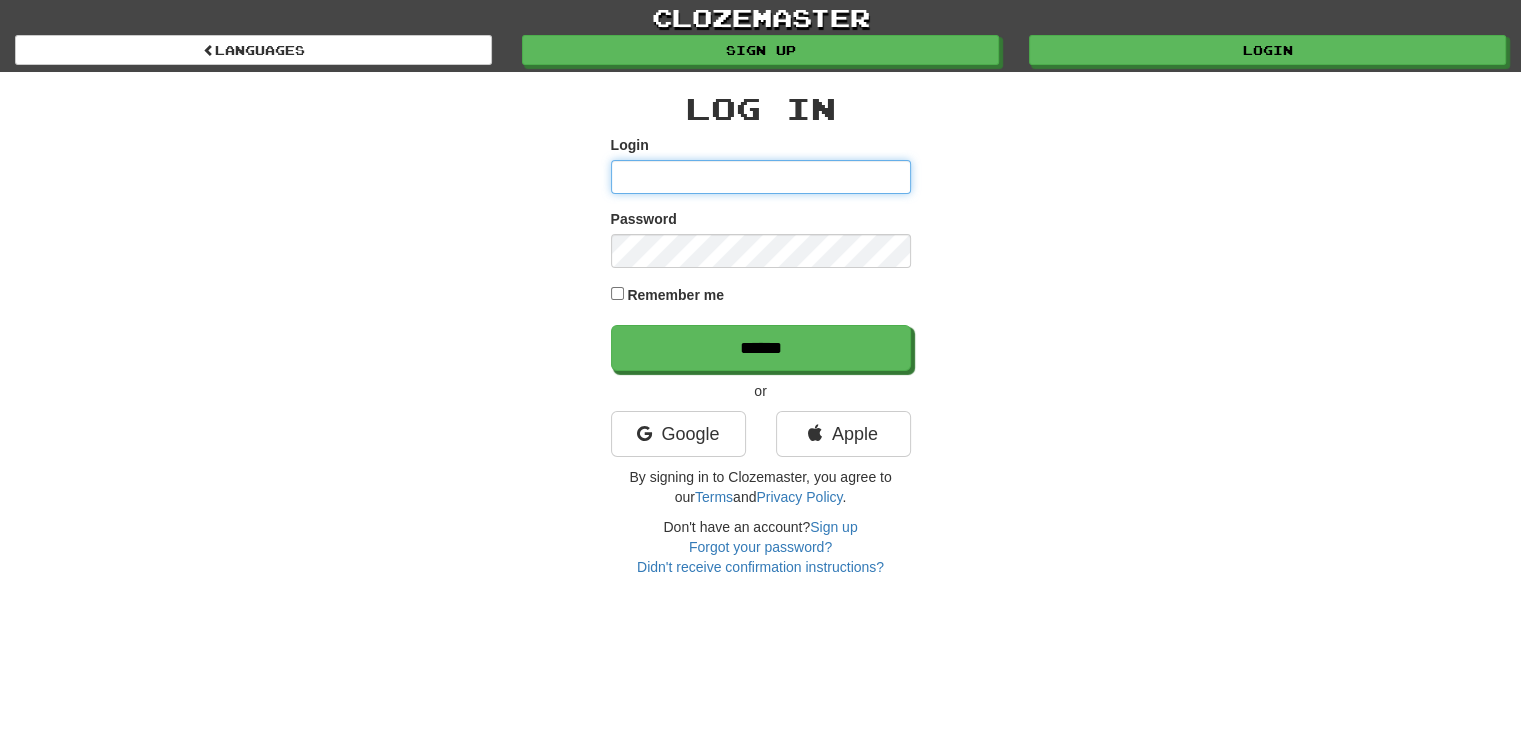 click on "Login" at bounding box center (761, 177) 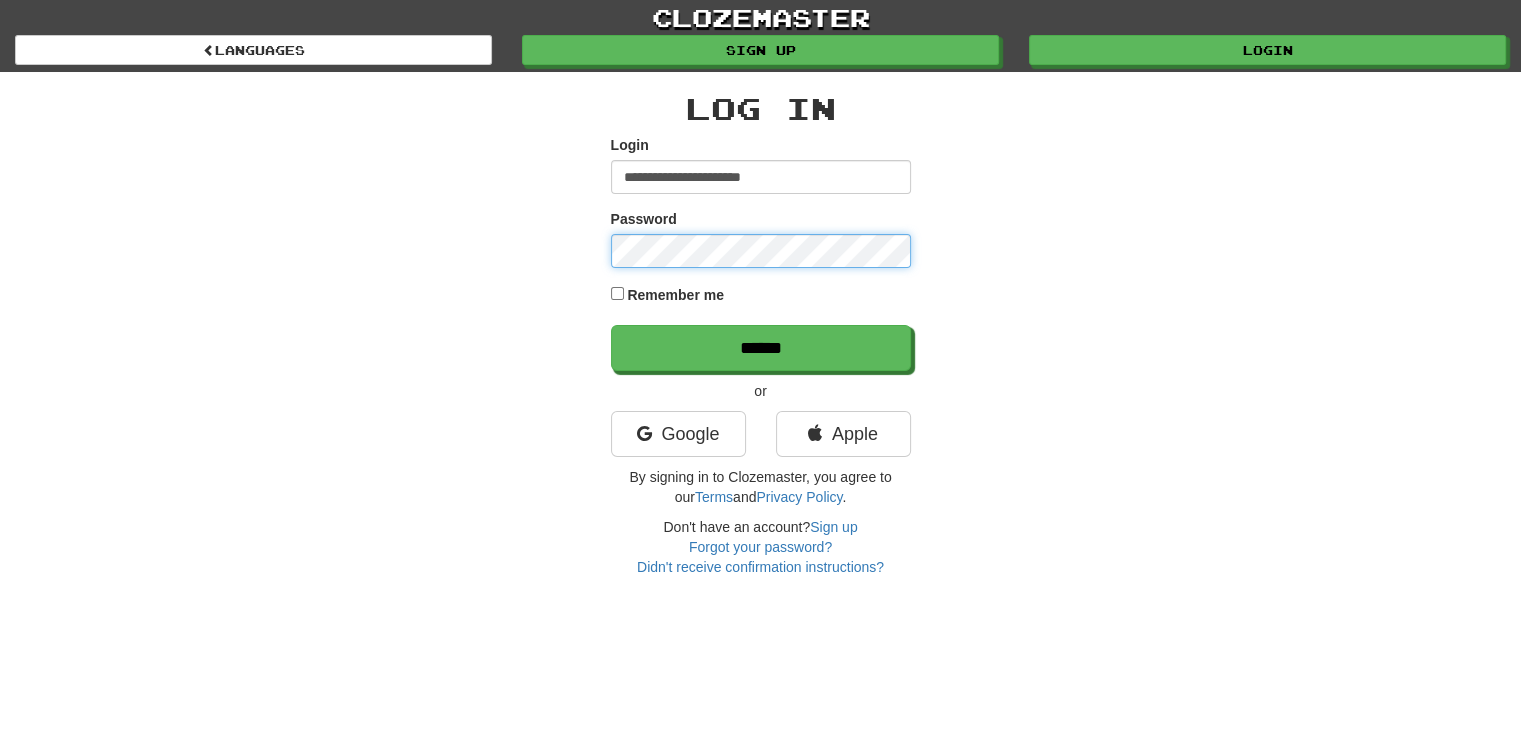 click on "******" at bounding box center [761, 348] 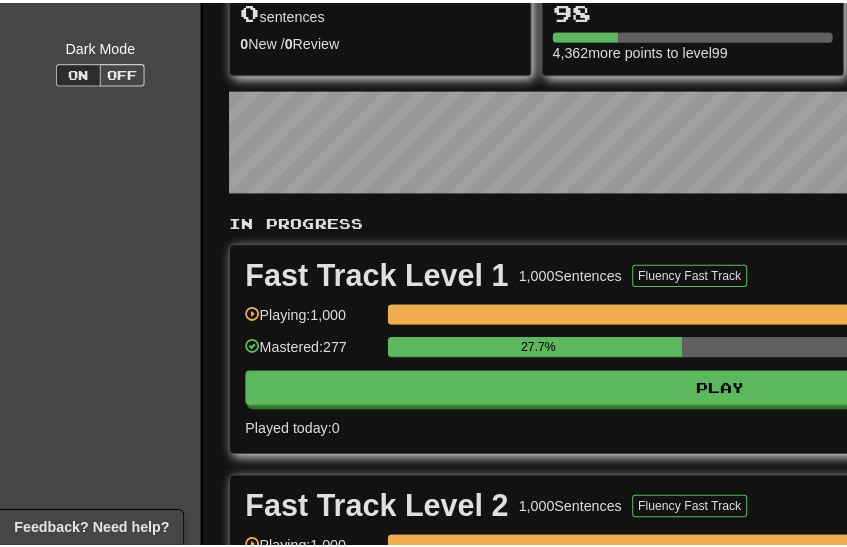 scroll, scrollTop: 300, scrollLeft: 0, axis: vertical 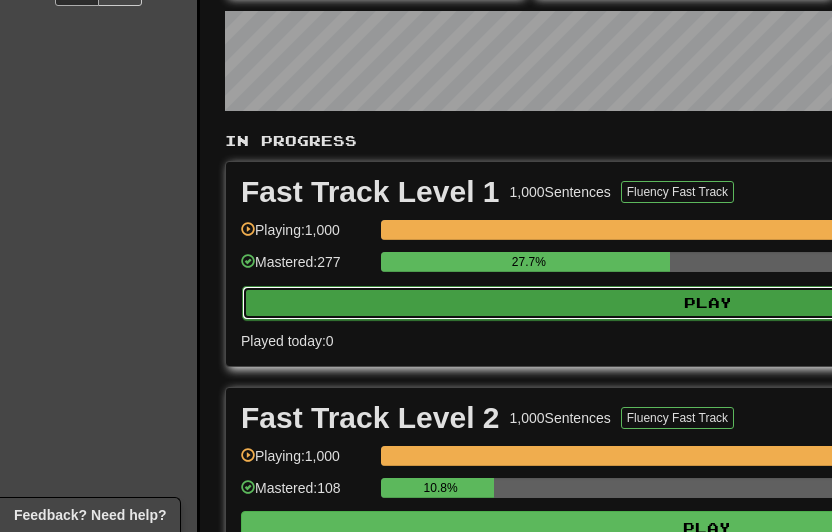 click on "Play" at bounding box center (708, 303) 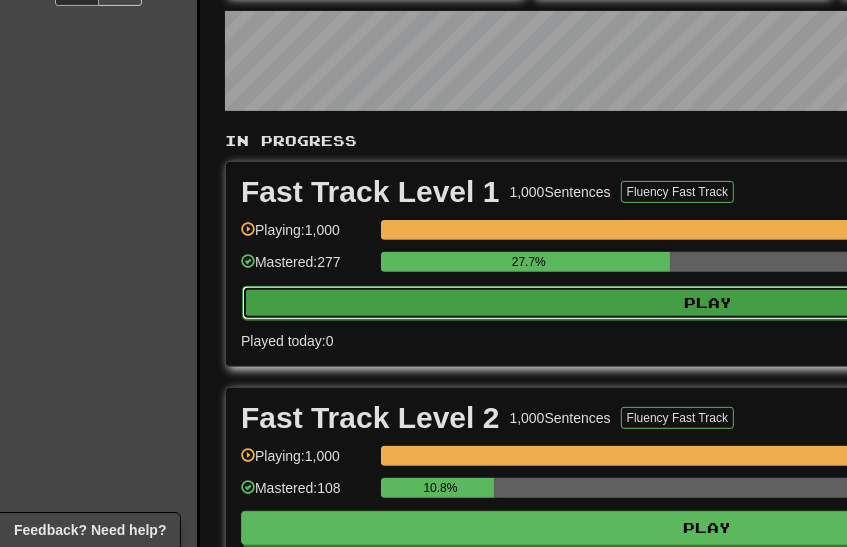 select on "**" 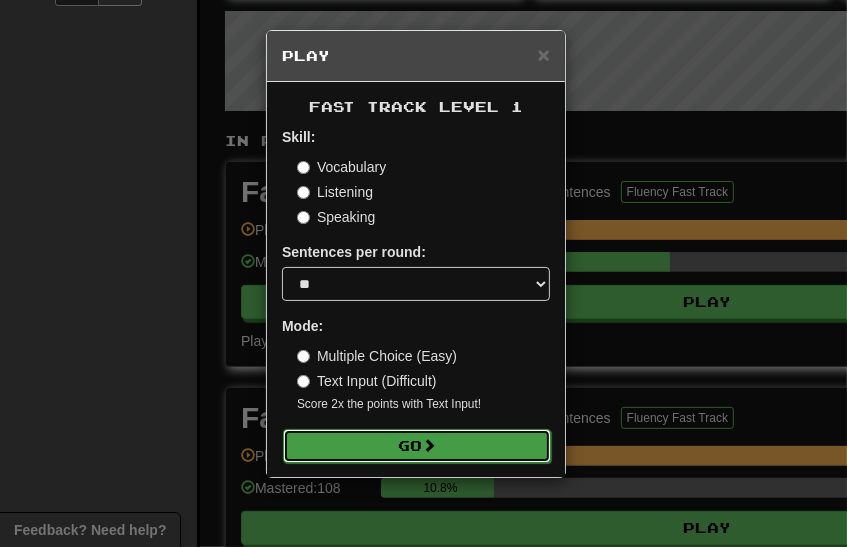 click on "Go" at bounding box center (417, 446) 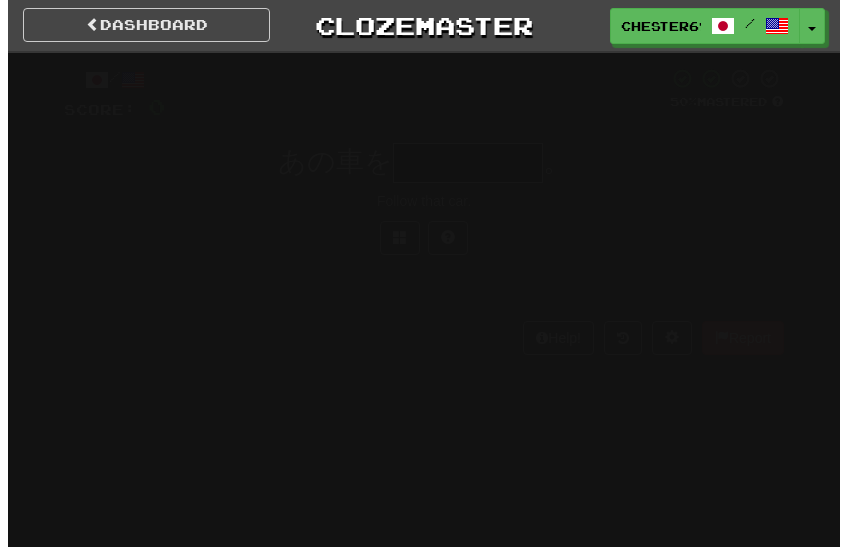 scroll, scrollTop: 0, scrollLeft: 0, axis: both 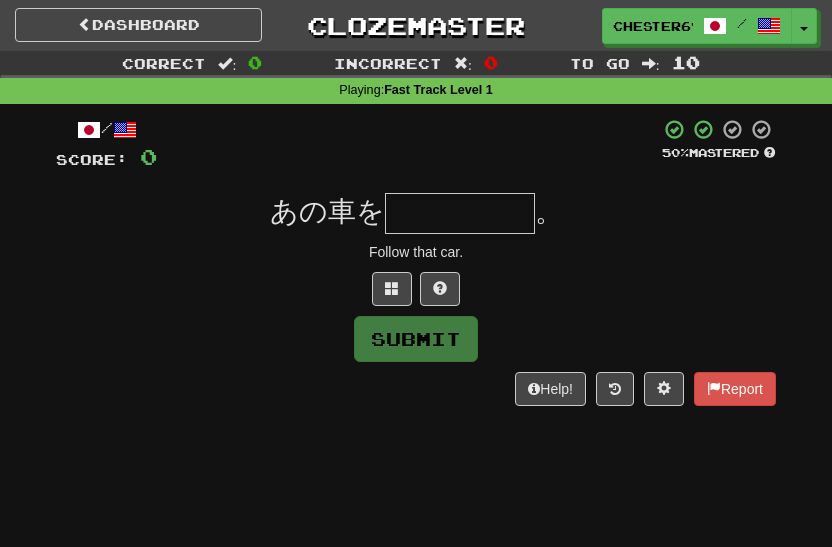 type on "*****" 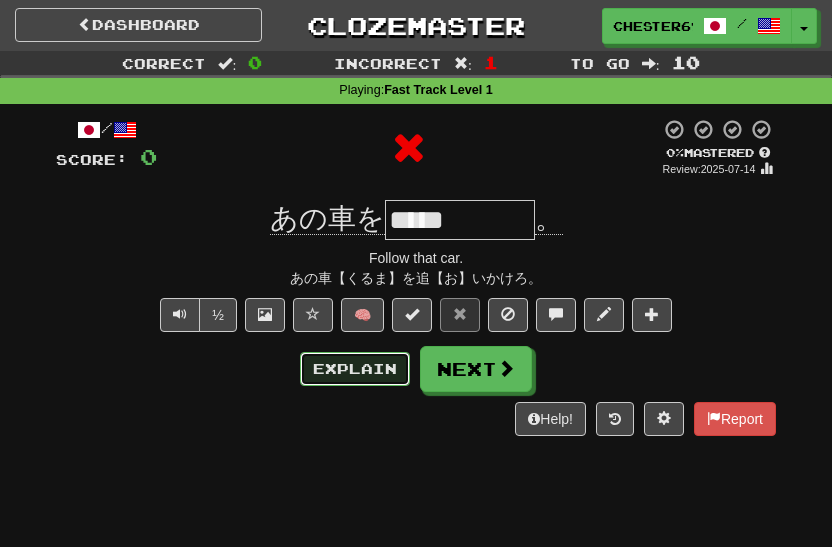 click on "Explain" at bounding box center (355, 369) 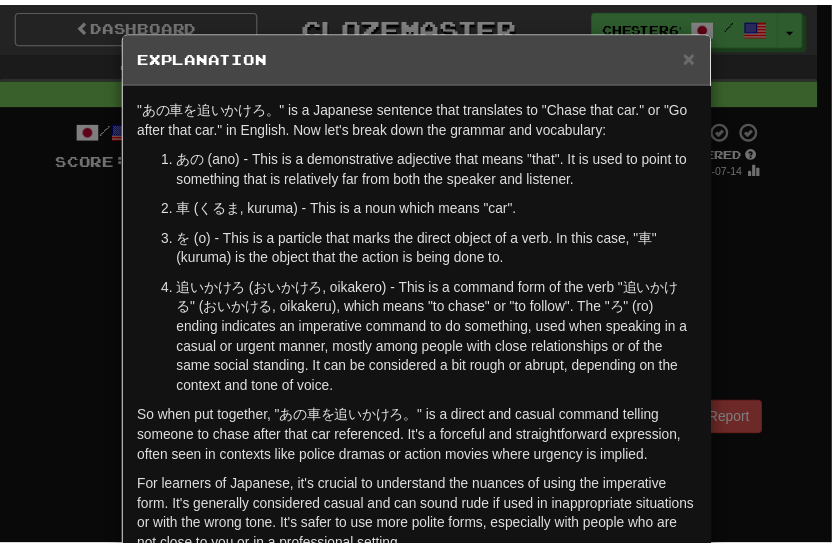 scroll, scrollTop: 129, scrollLeft: 0, axis: vertical 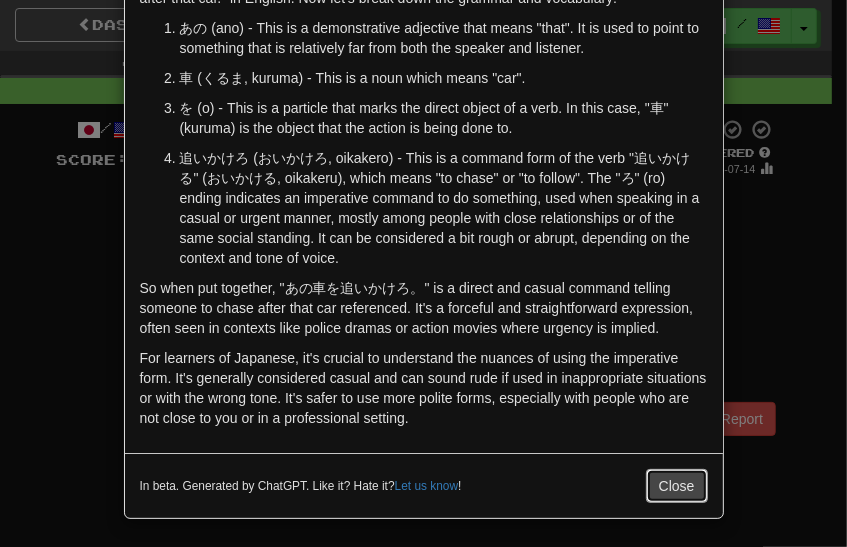 click on "Close" at bounding box center (677, 486) 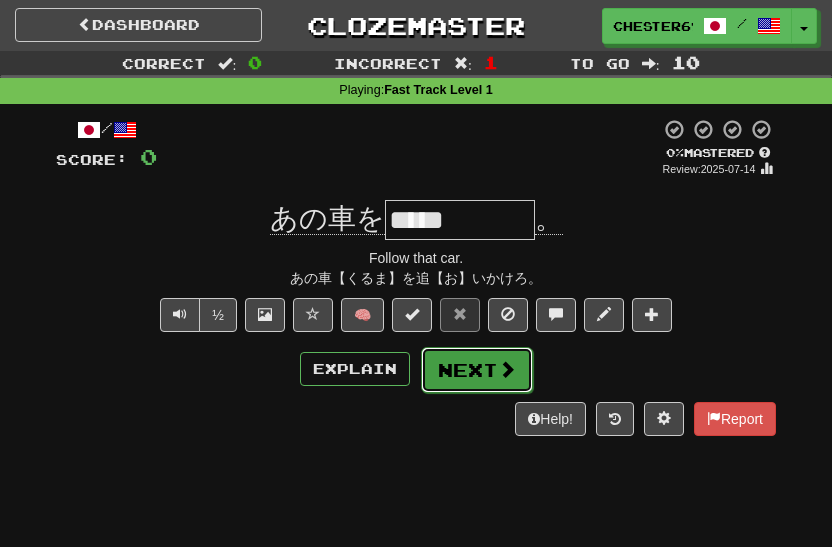 click at bounding box center [507, 369] 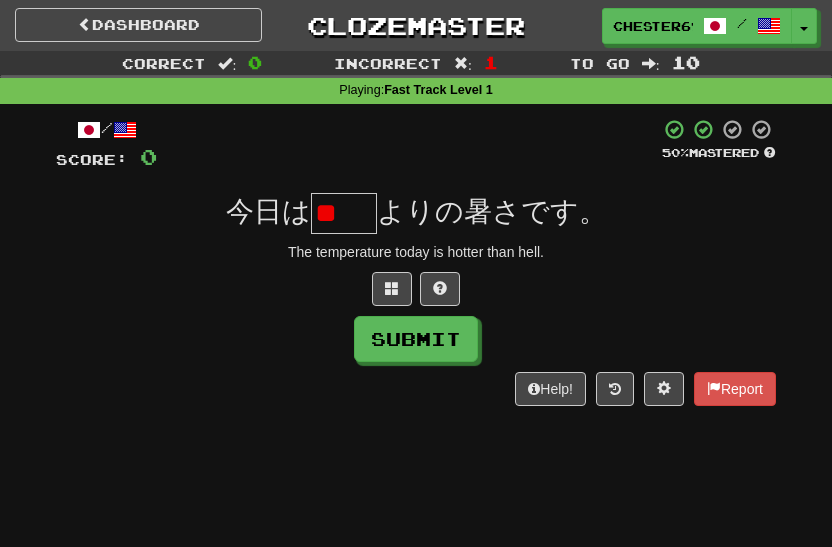 type on "*" 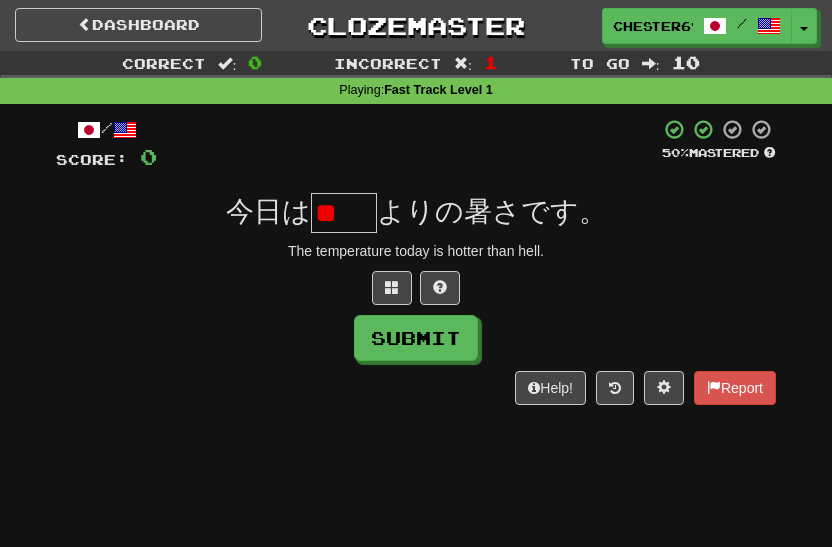 scroll, scrollTop: 0, scrollLeft: 0, axis: both 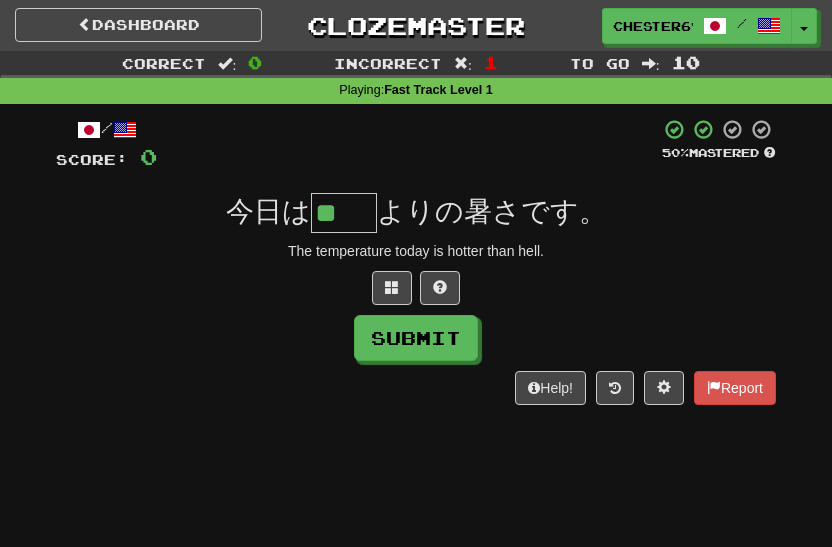 type on "**" 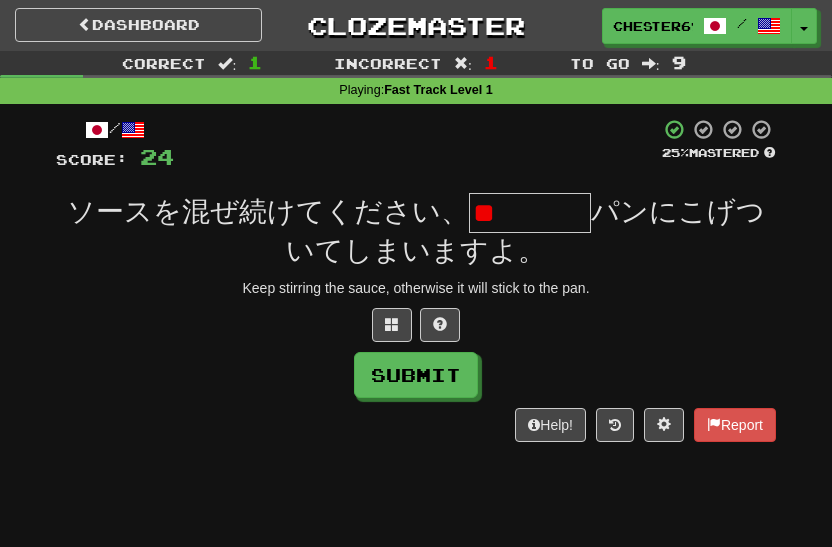 type on "*" 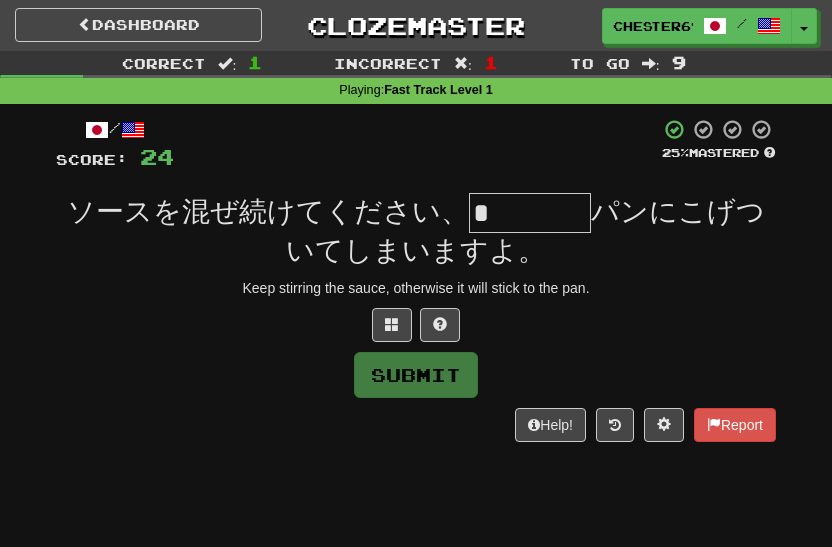 type on "*" 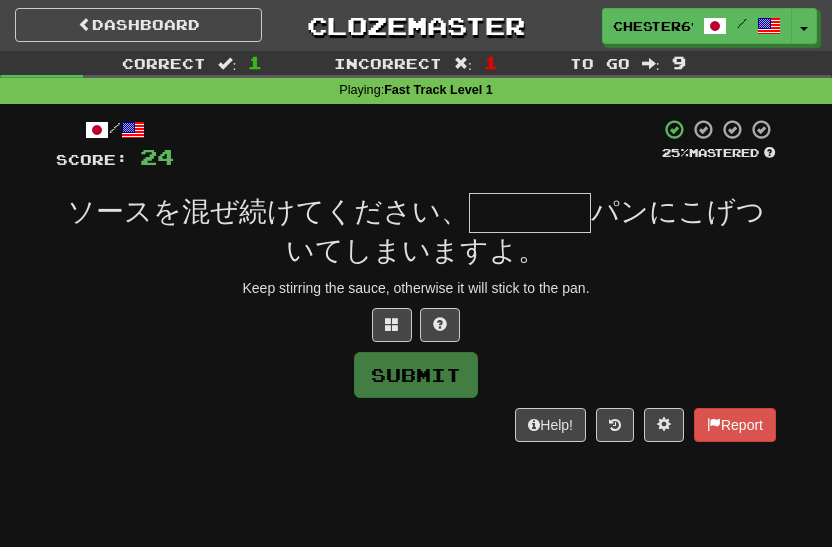 type on "****" 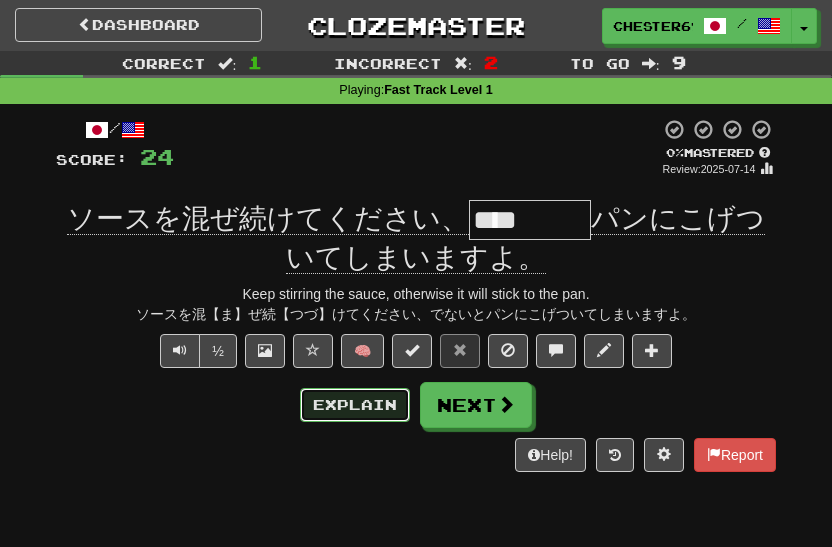 click on "Explain" at bounding box center [355, 405] 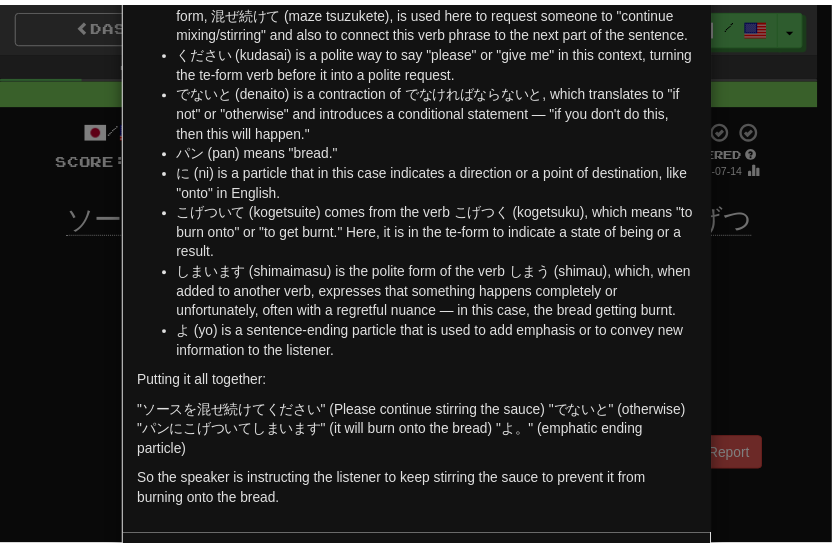 scroll, scrollTop: 340, scrollLeft: 0, axis: vertical 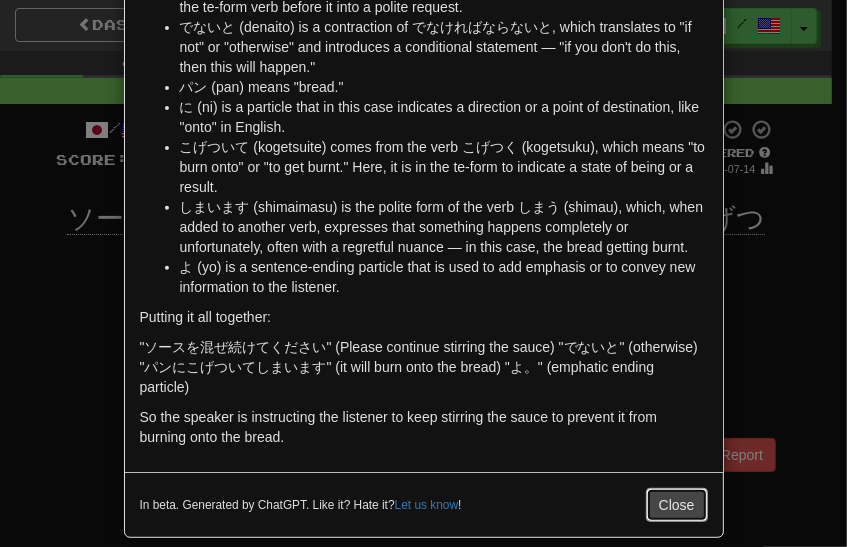 click on "Close" at bounding box center (677, 505) 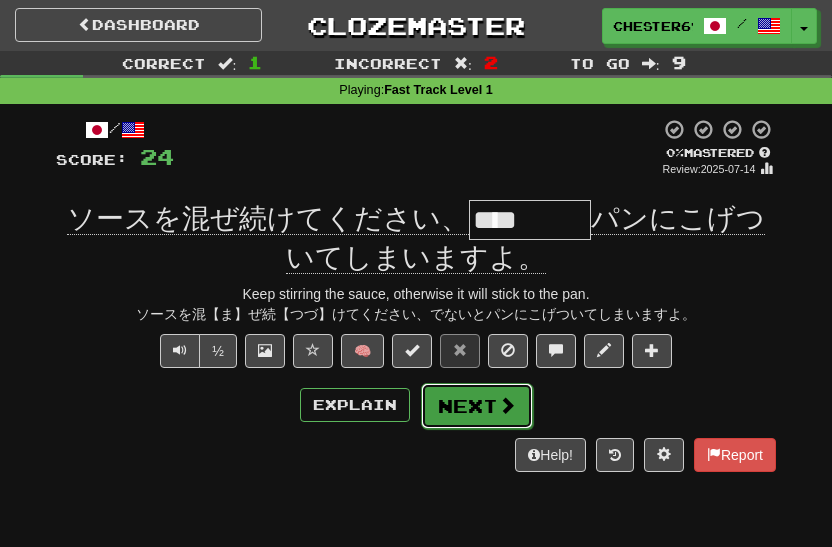 click at bounding box center [507, 405] 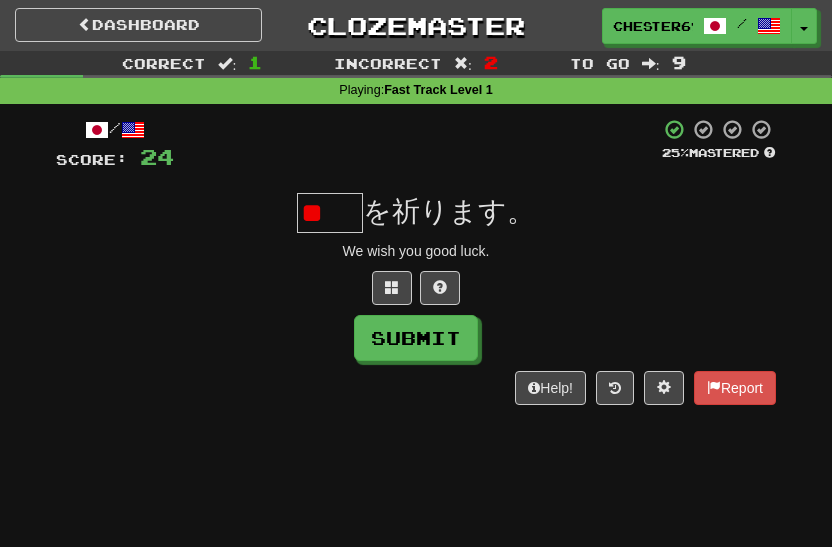 scroll, scrollTop: 0, scrollLeft: 0, axis: both 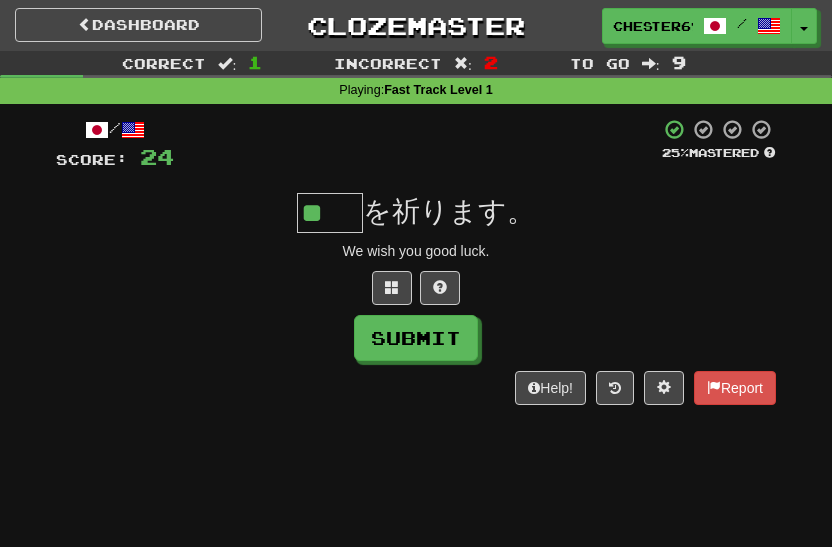 type on "**" 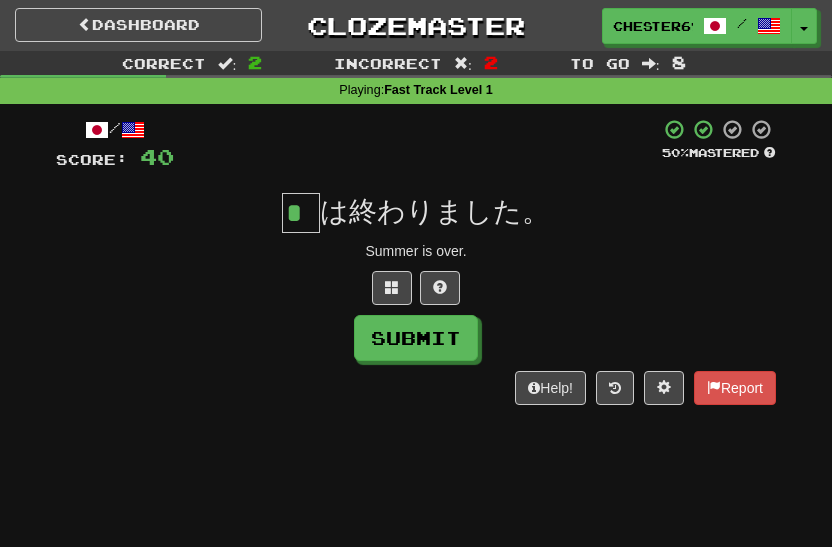 scroll, scrollTop: 0, scrollLeft: 0, axis: both 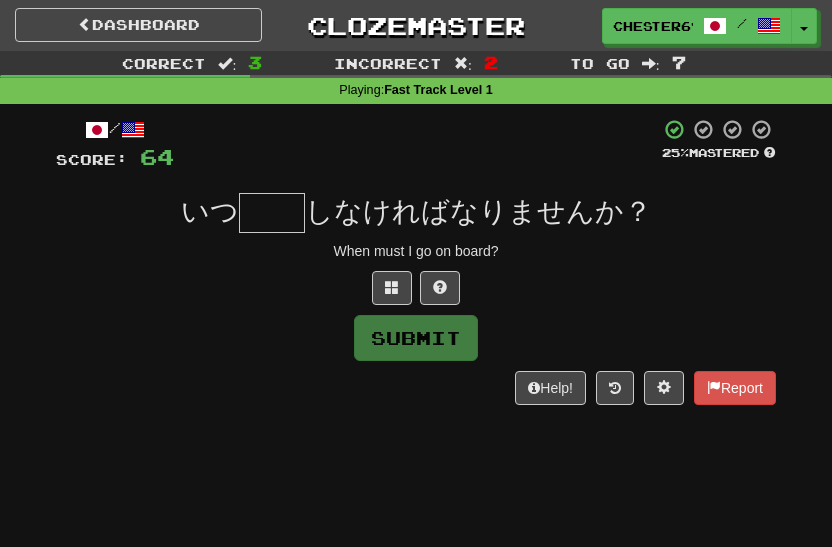 type on "*" 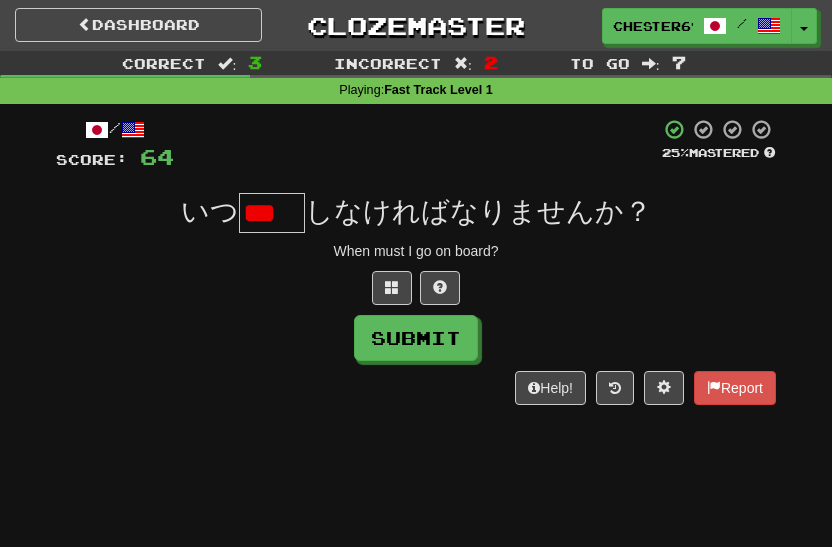 scroll, scrollTop: 0, scrollLeft: 25, axis: horizontal 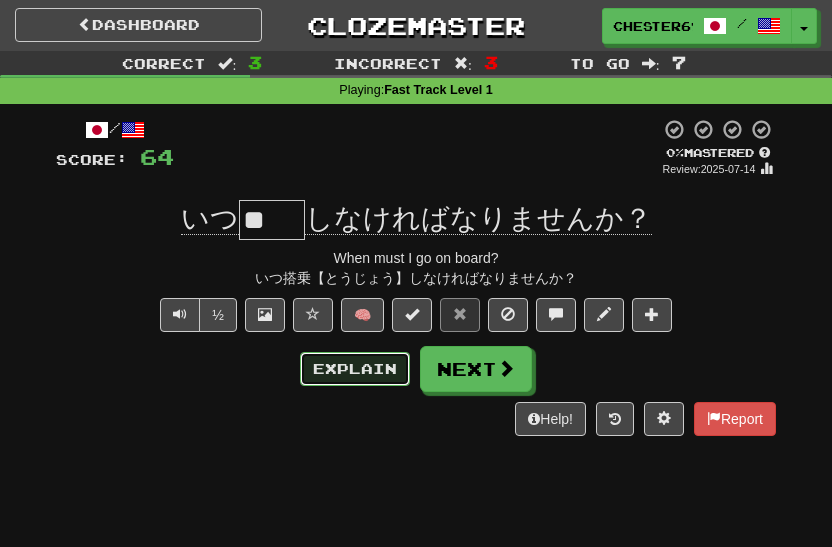 click on "Explain" at bounding box center [355, 369] 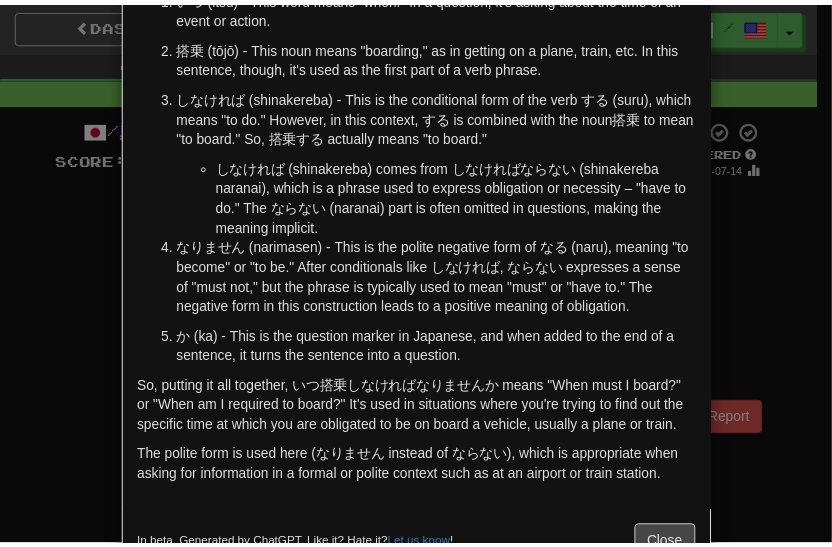 scroll, scrollTop: 240, scrollLeft: 0, axis: vertical 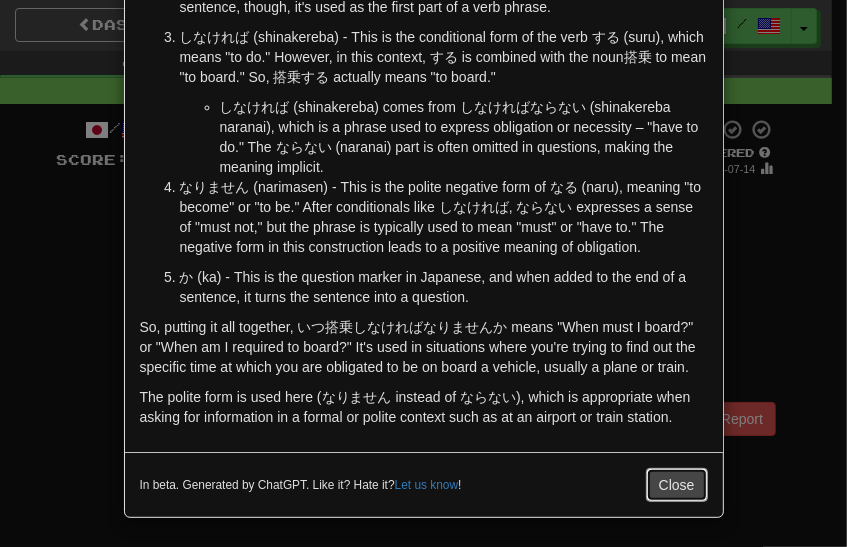 click on "Close" at bounding box center (677, 485) 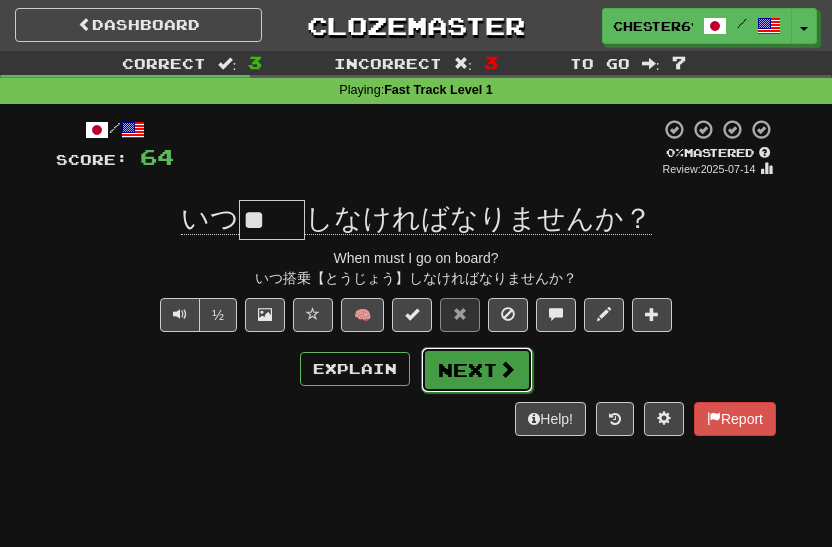 click on "Next" at bounding box center (477, 370) 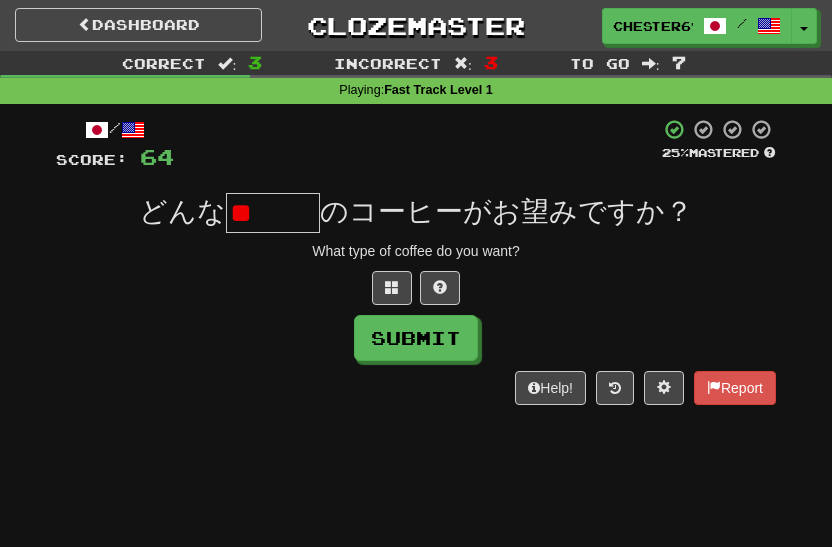 scroll, scrollTop: 0, scrollLeft: 0, axis: both 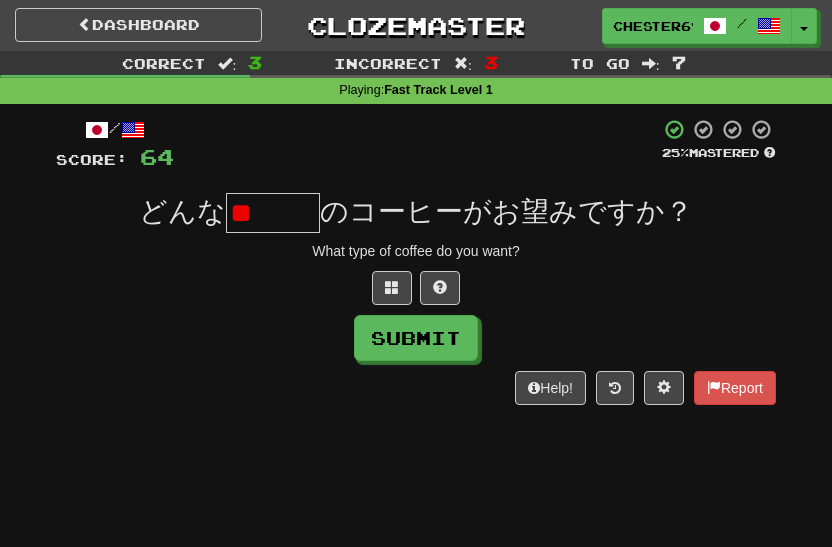 type on "*" 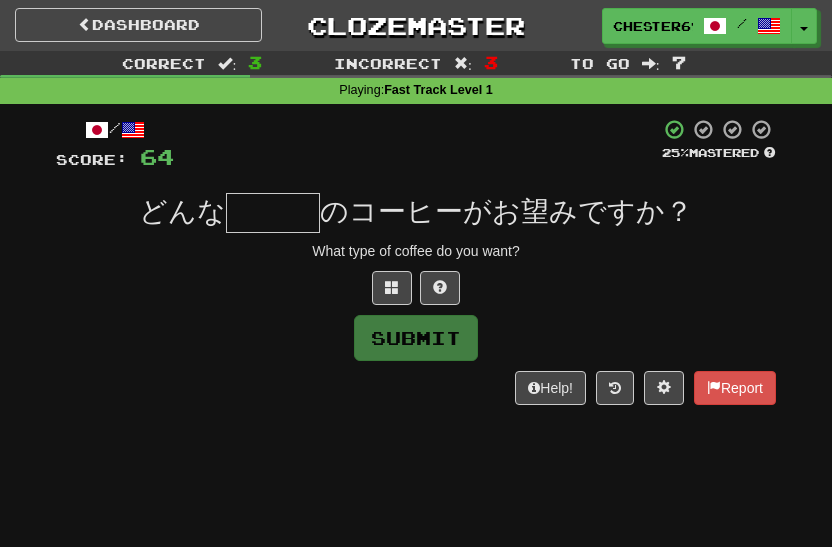 type on "***" 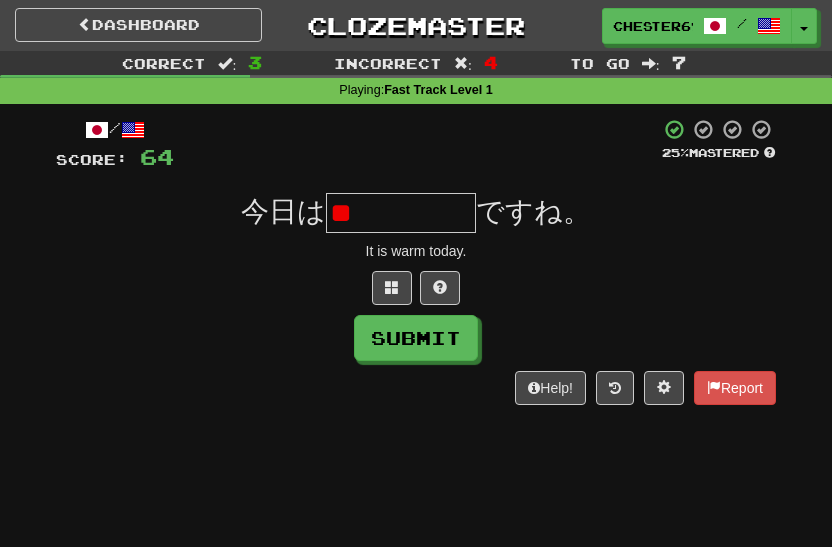 type on "*" 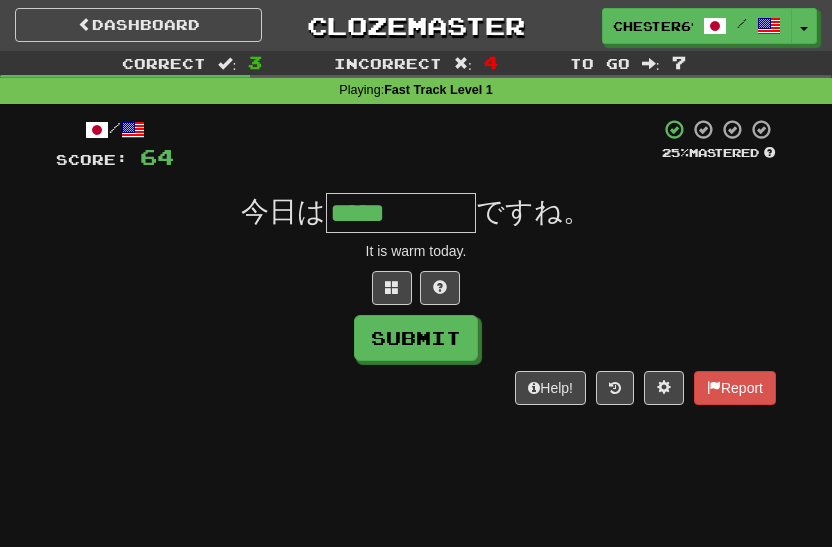 type on "*****" 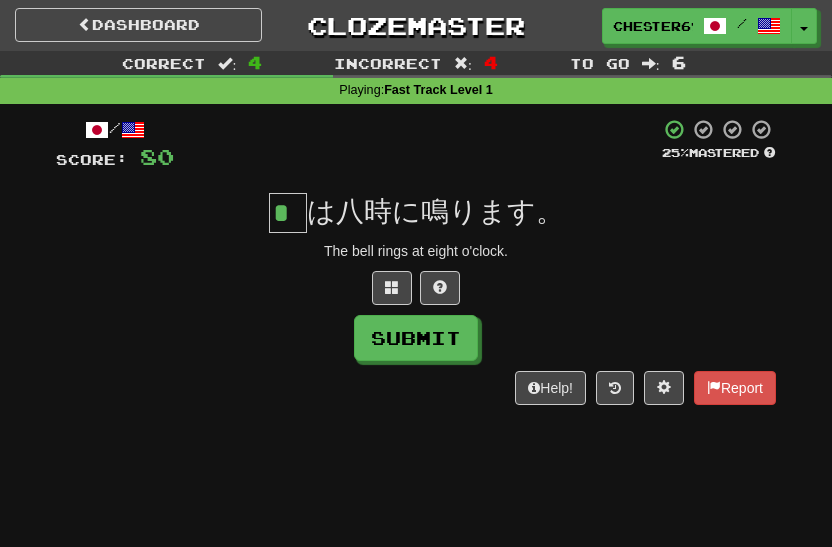 scroll, scrollTop: 0, scrollLeft: 0, axis: both 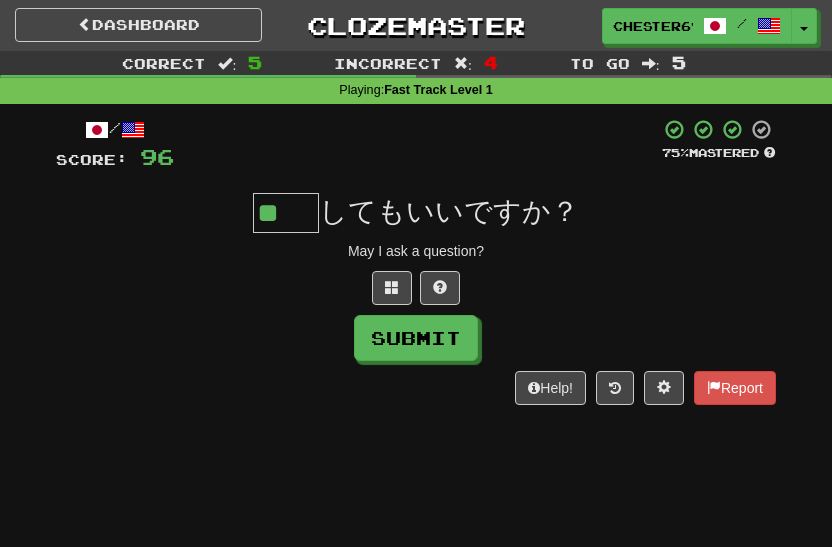 type on "**" 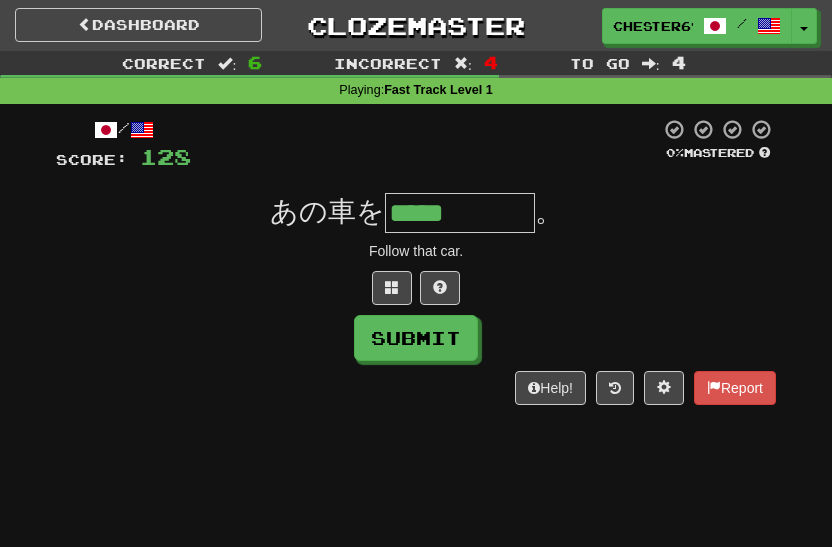 type on "*****" 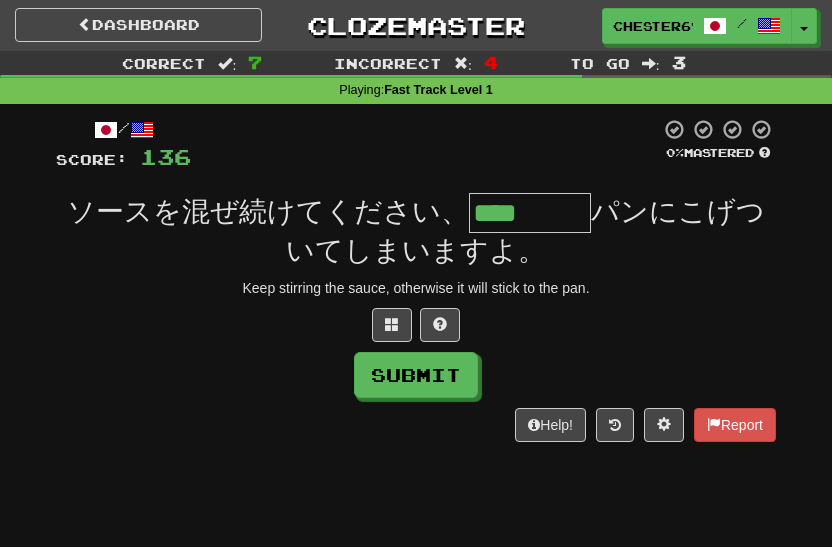 type on "****" 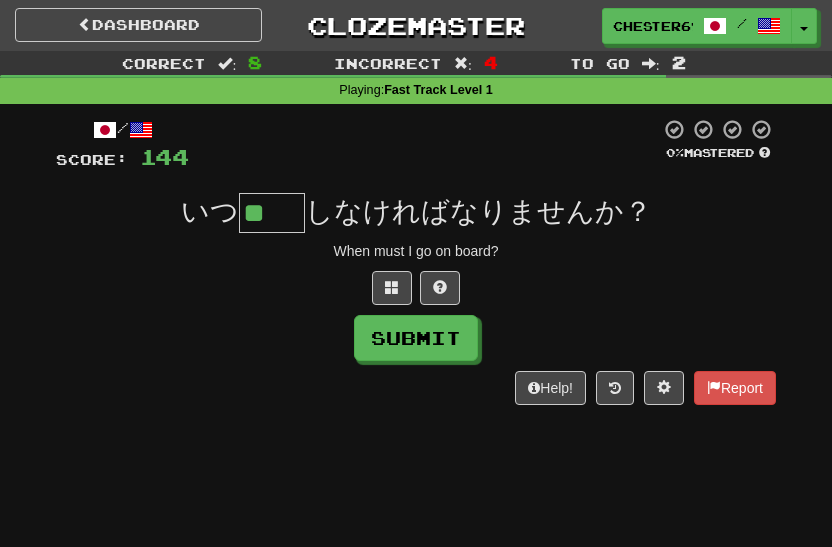 scroll, scrollTop: 0, scrollLeft: 0, axis: both 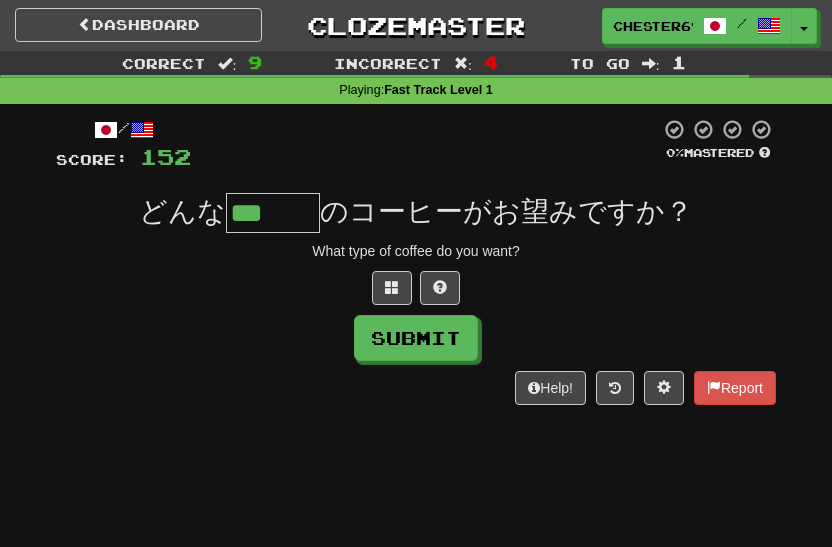 type on "***" 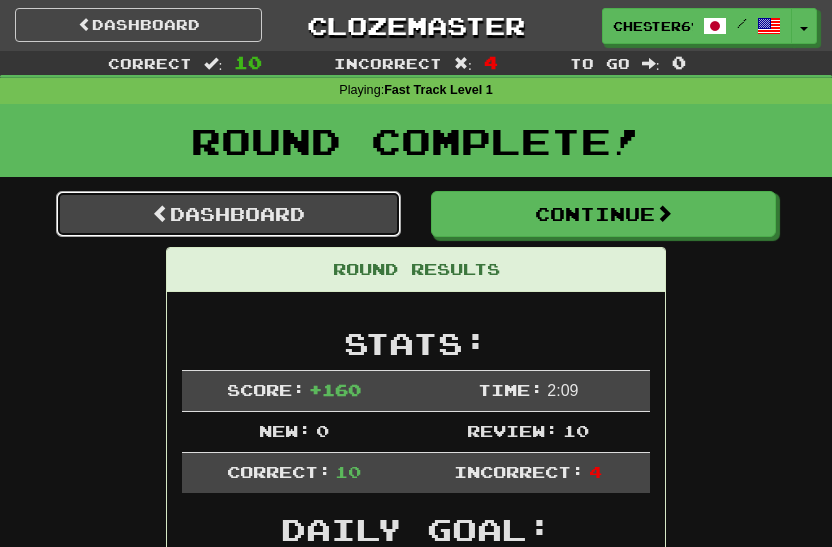 click on "Dashboard" at bounding box center [228, 214] 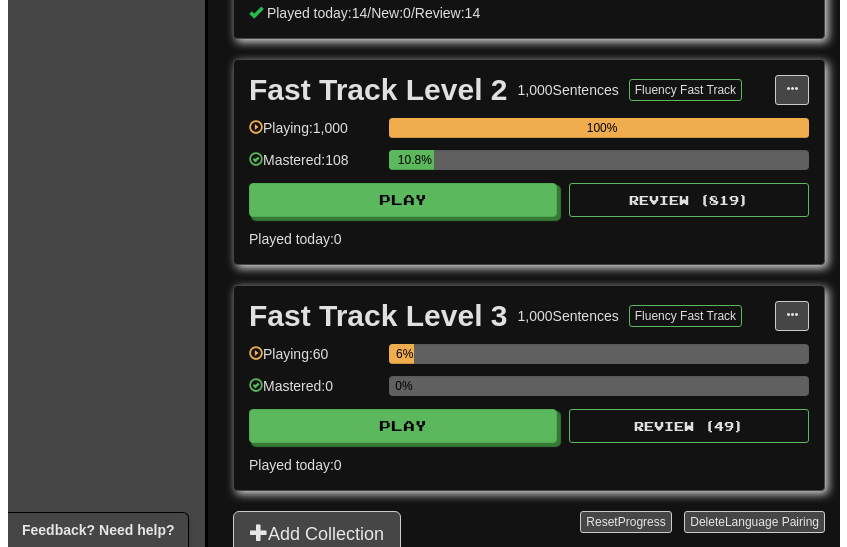 scroll, scrollTop: 700, scrollLeft: 0, axis: vertical 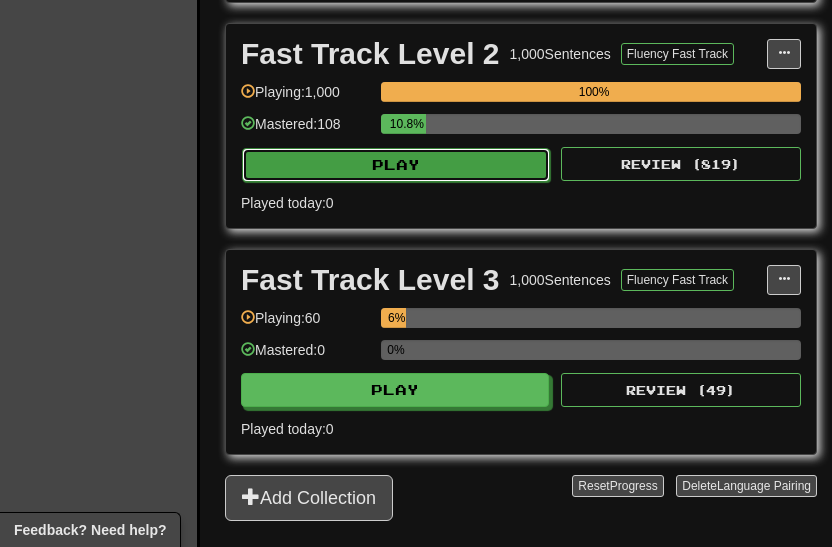 click on "Play" at bounding box center [396, 165] 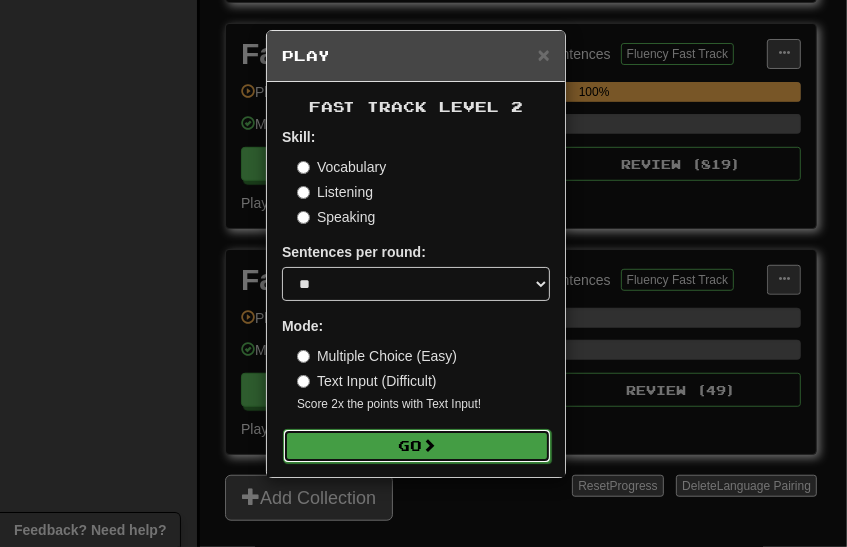 click on "Go" at bounding box center (417, 446) 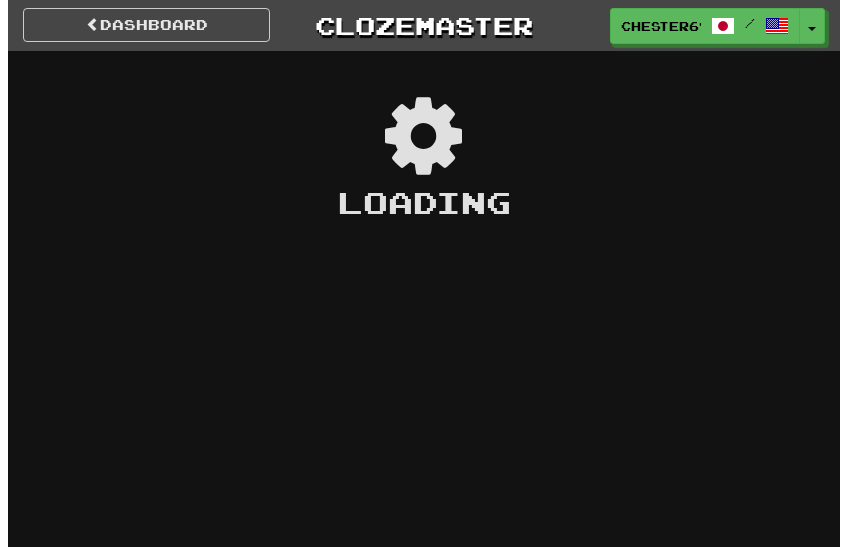 scroll, scrollTop: 0, scrollLeft: 0, axis: both 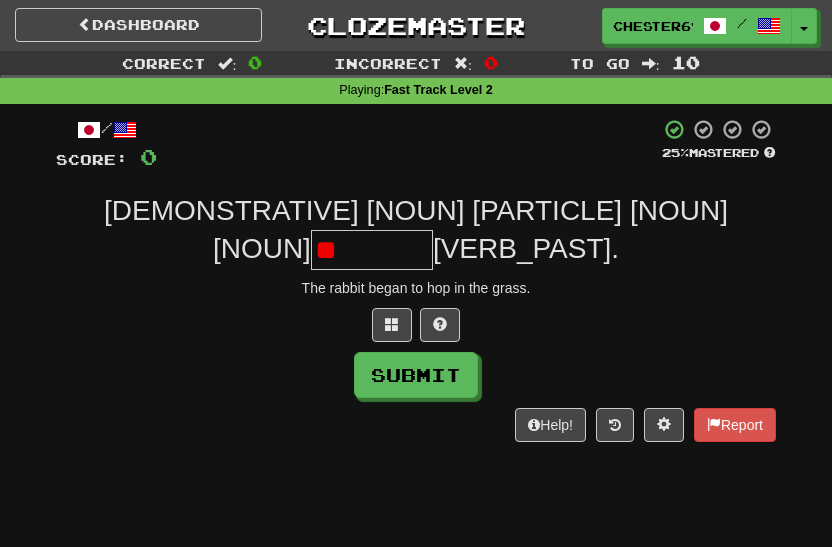 type on "*" 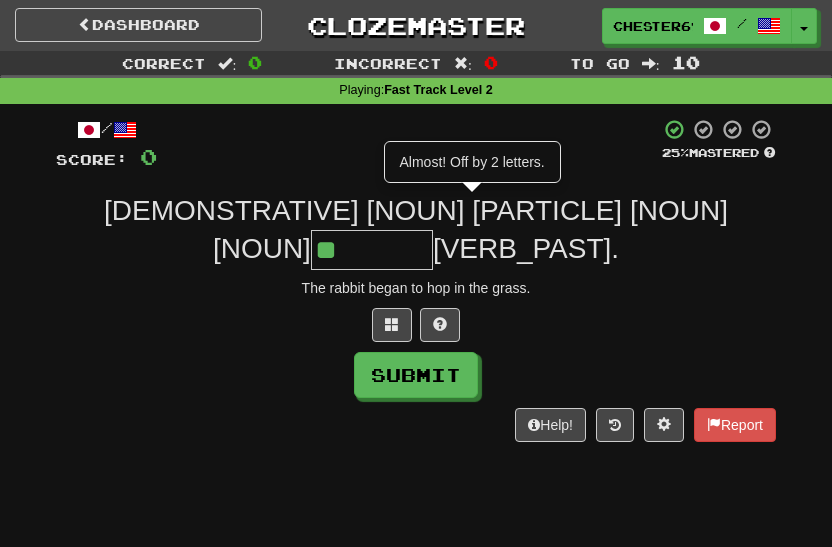 type on "****" 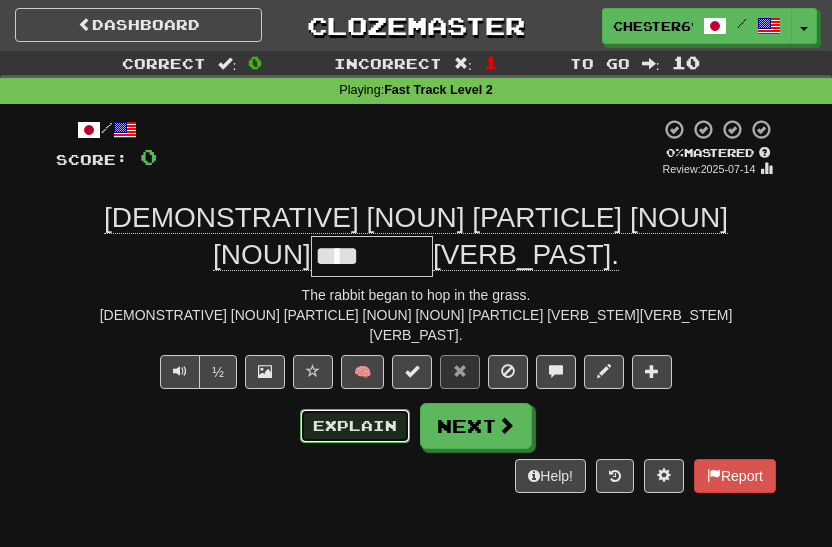 click on "Explain" at bounding box center [355, 426] 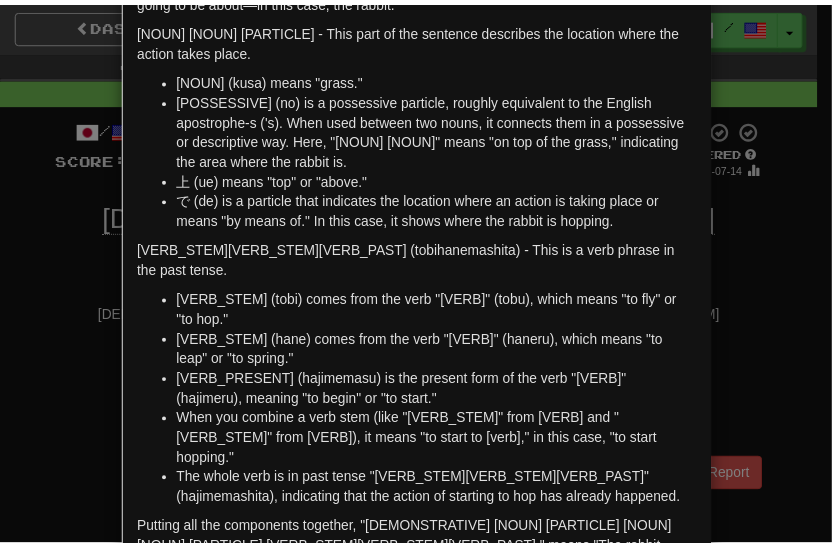 scroll, scrollTop: 369, scrollLeft: 0, axis: vertical 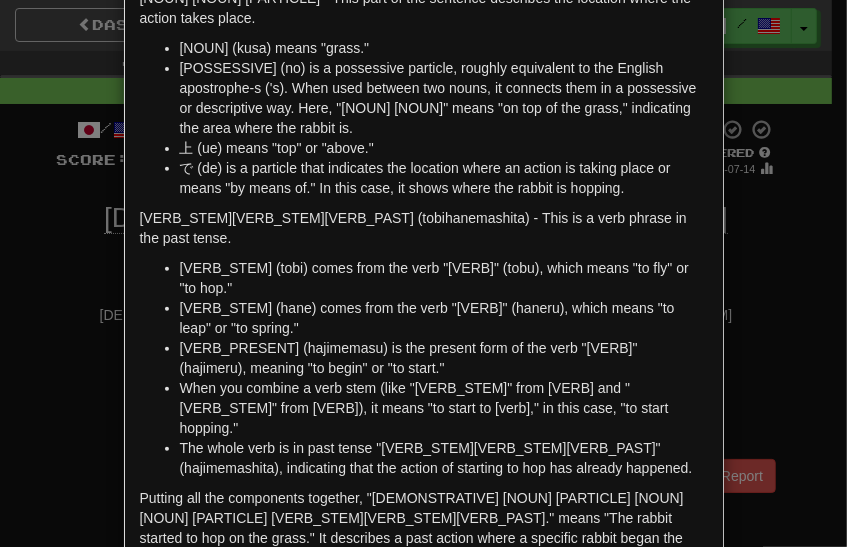 click on "Close" at bounding box center [677, 626] 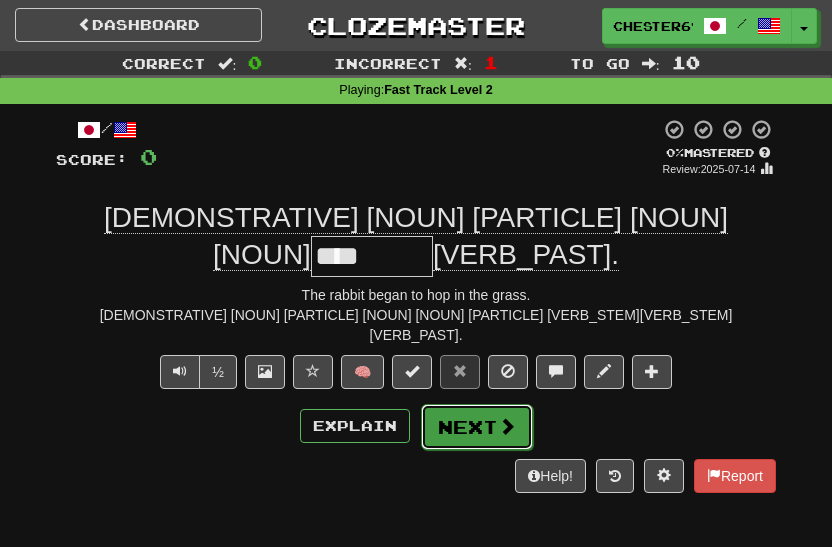 click on "Next" at bounding box center (477, 427) 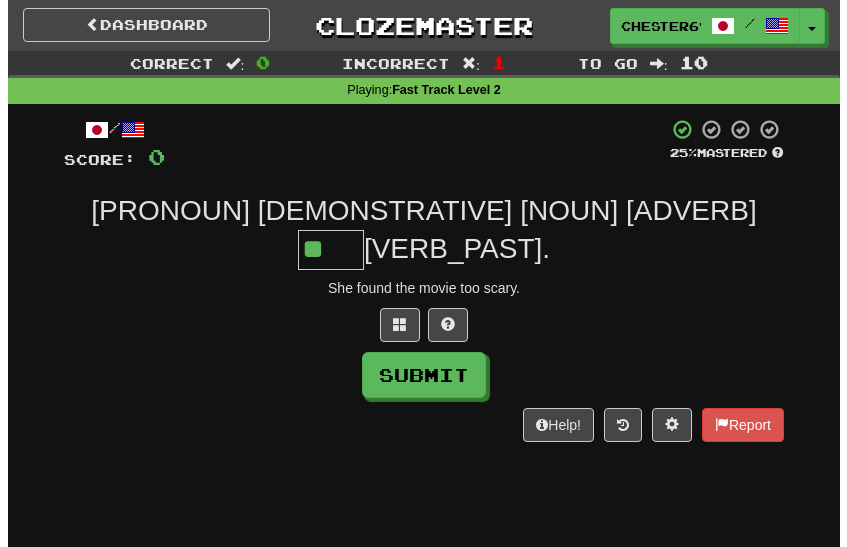 scroll, scrollTop: 0, scrollLeft: 0, axis: both 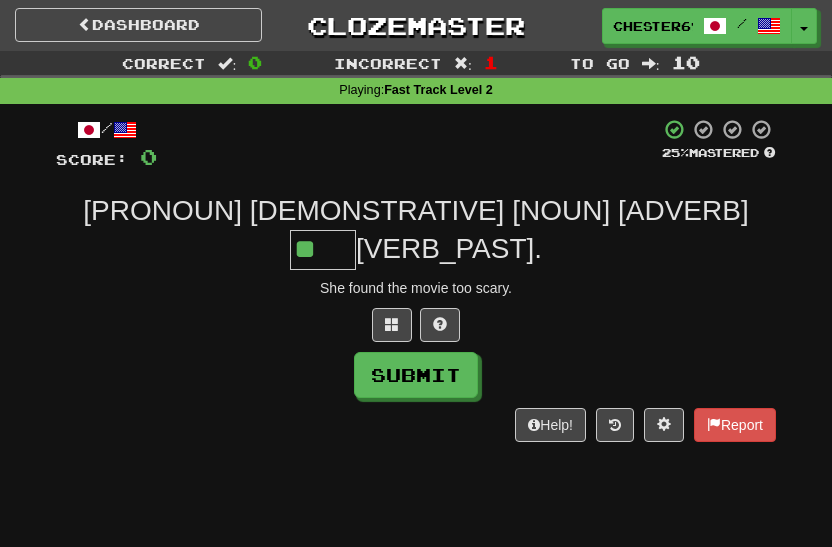 type on "**" 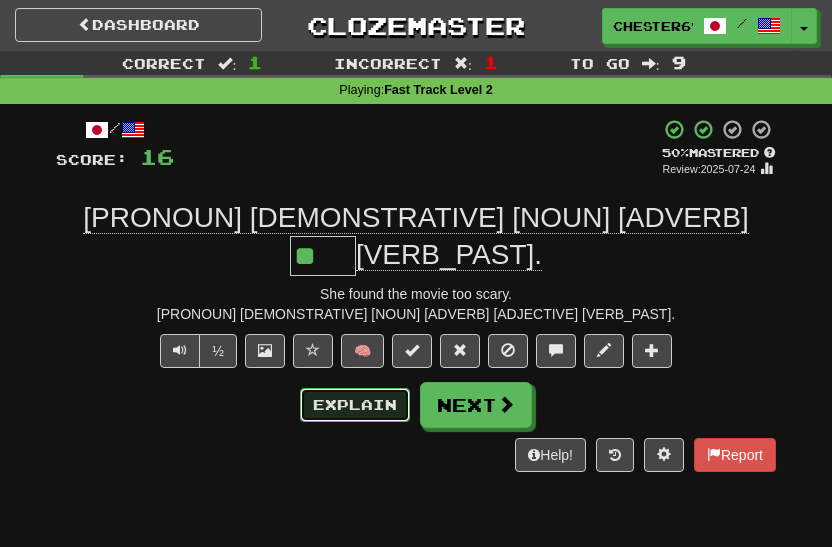 click on "Explain" at bounding box center (355, 405) 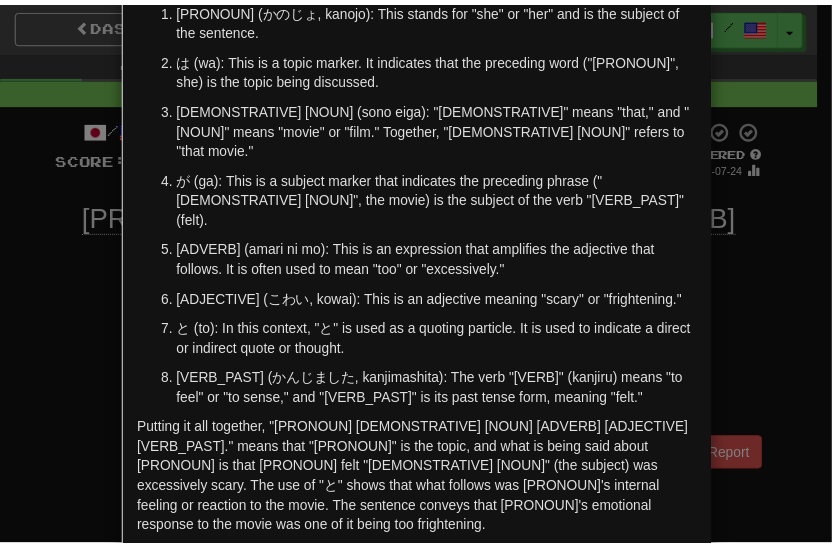 scroll, scrollTop: 200, scrollLeft: 0, axis: vertical 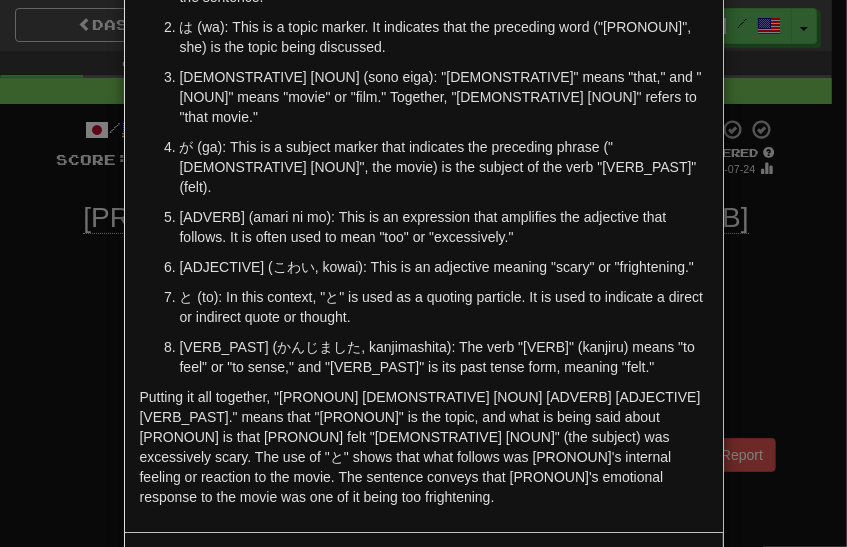 click on "In beta. Generated by ChatGPT. Like it? Hate it?  Let us know ! Close" at bounding box center (424, 564) 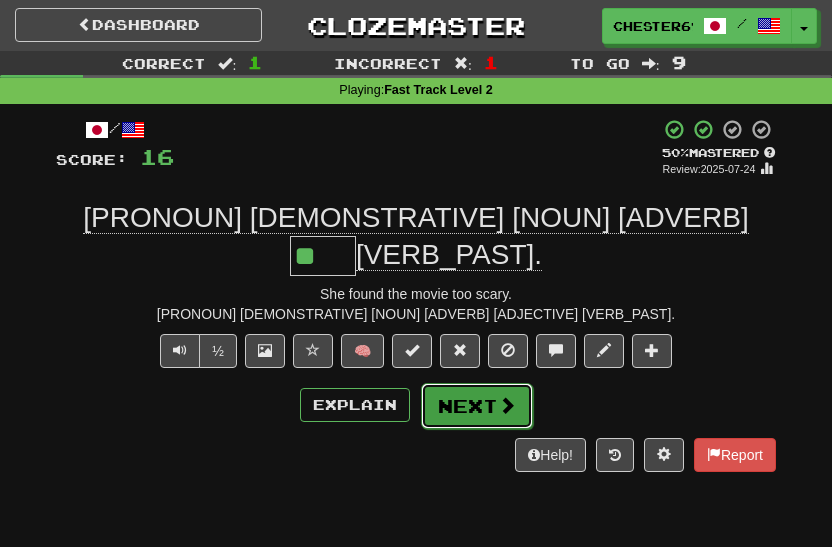 click at bounding box center (507, 405) 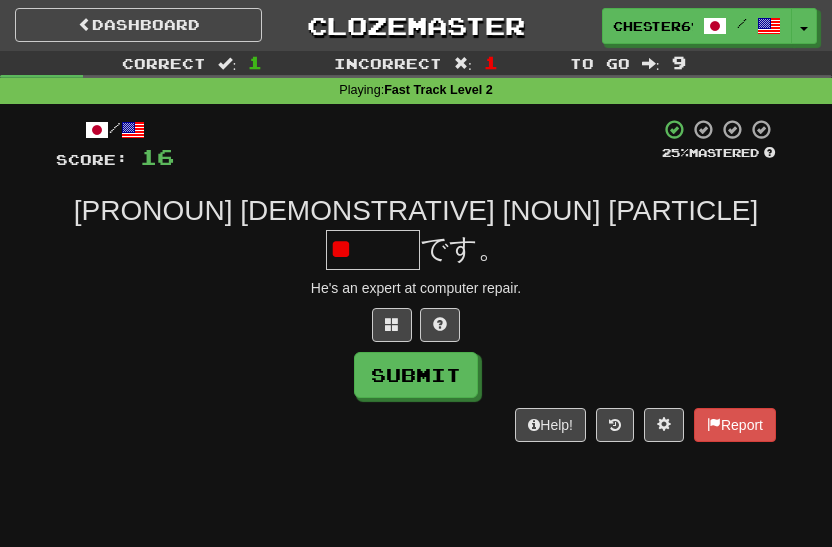 scroll, scrollTop: 0, scrollLeft: 0, axis: both 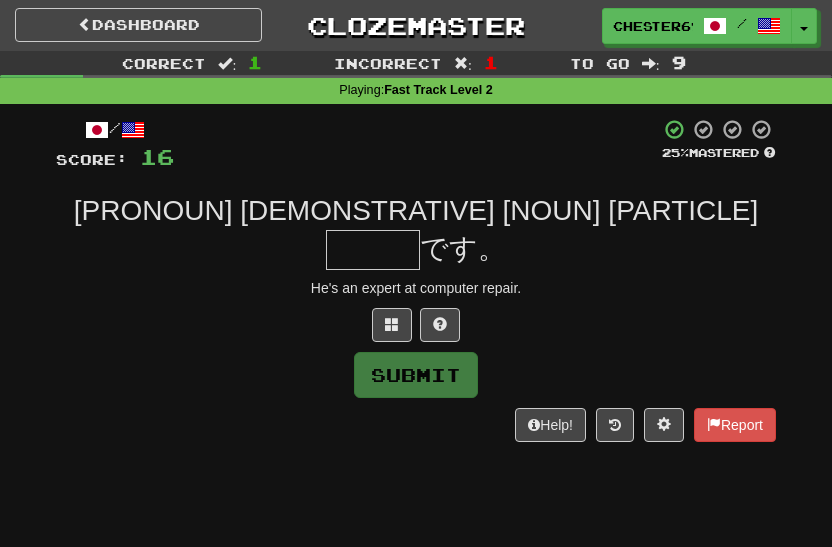 type on "***" 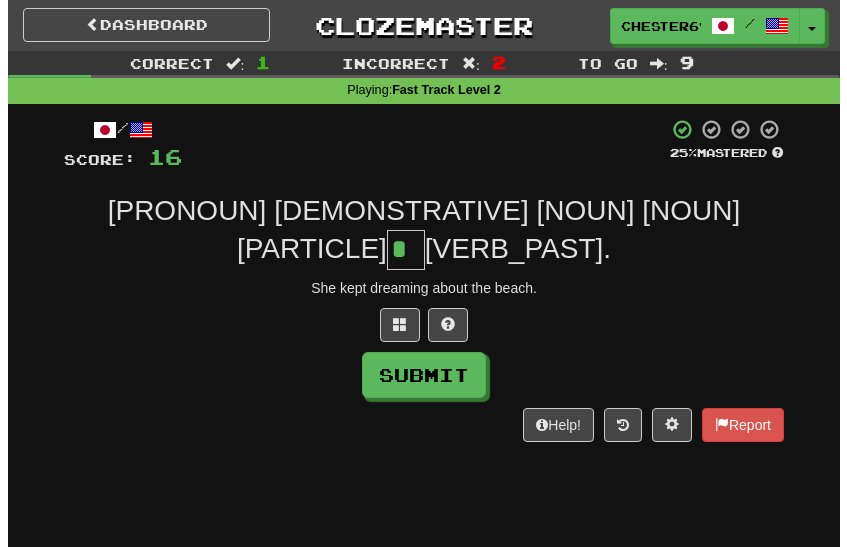 scroll, scrollTop: 0, scrollLeft: 0, axis: both 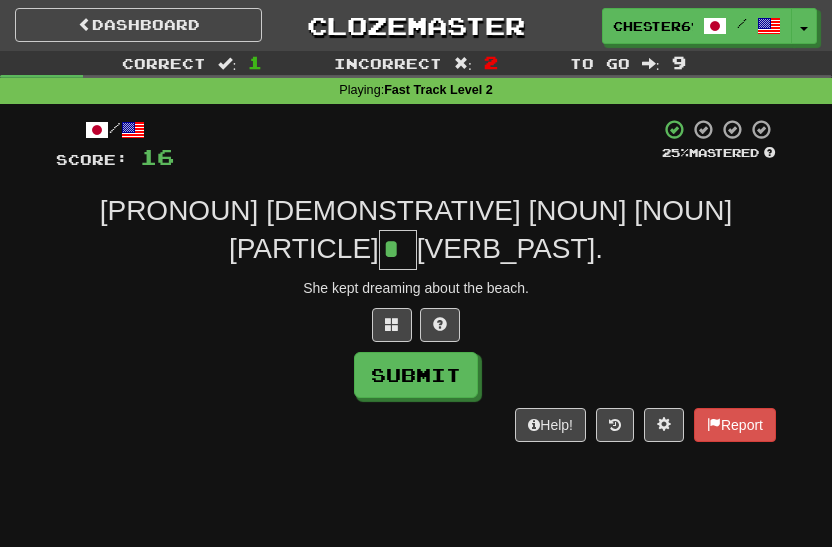 type on "*" 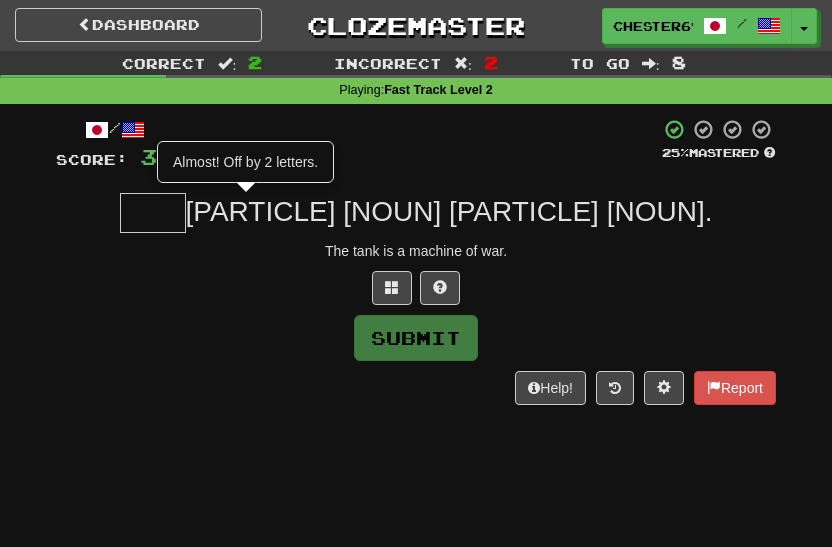 type on "**" 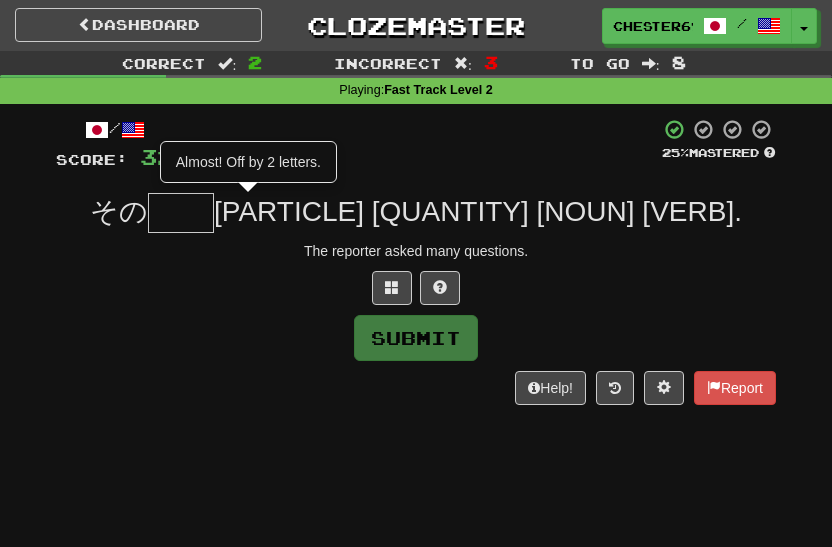type on "**" 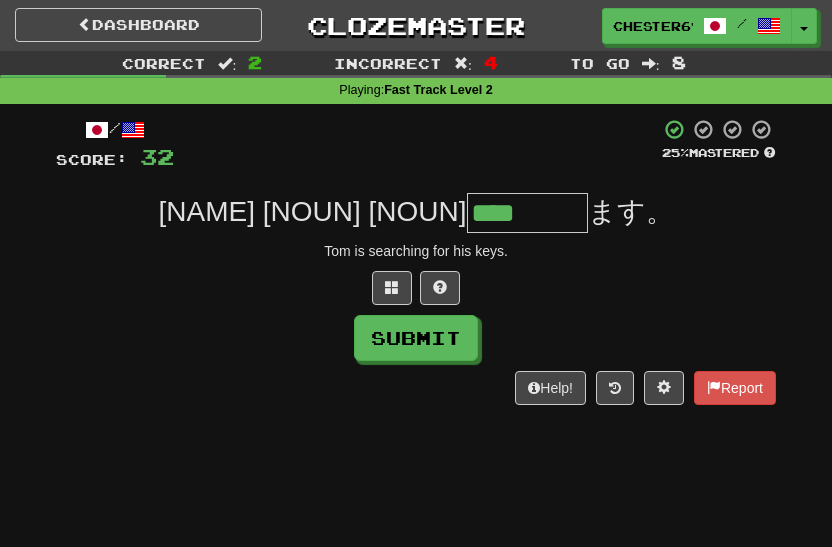 type on "****" 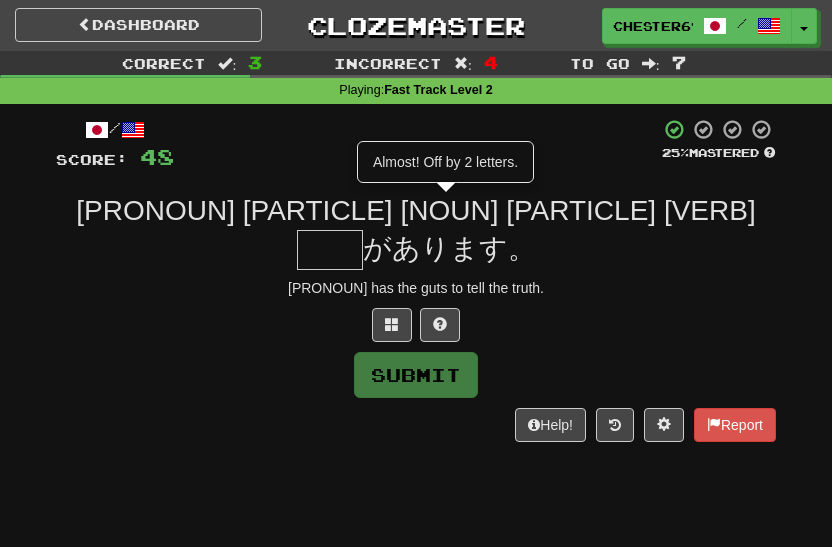 type on "**" 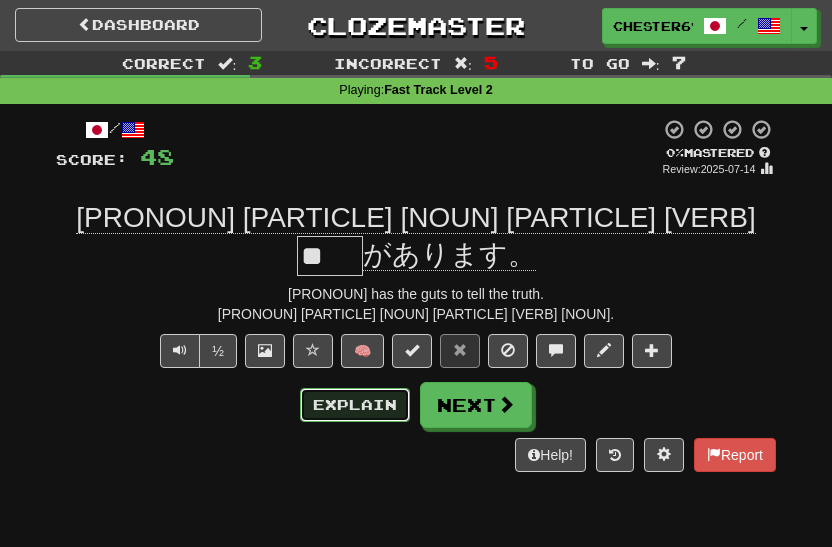 click on "Explain" at bounding box center [355, 405] 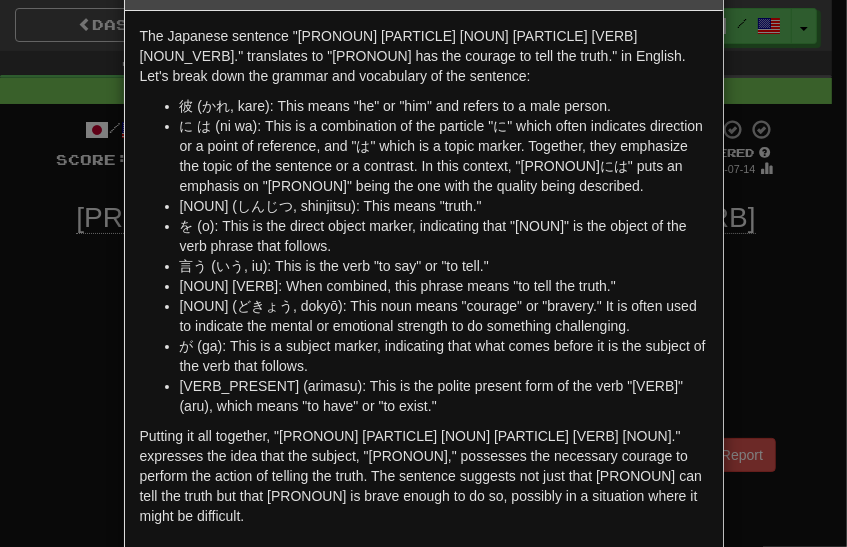 scroll, scrollTop: 149, scrollLeft: 0, axis: vertical 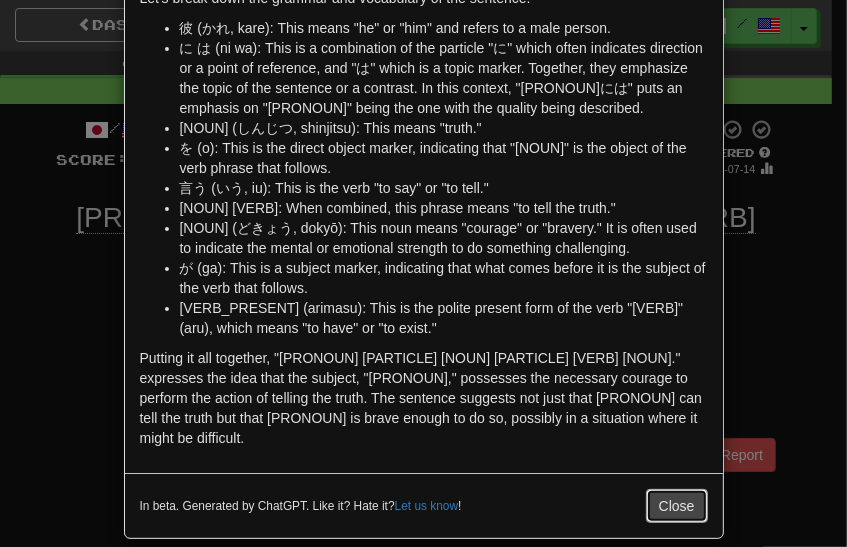 click on "Close" at bounding box center (677, 506) 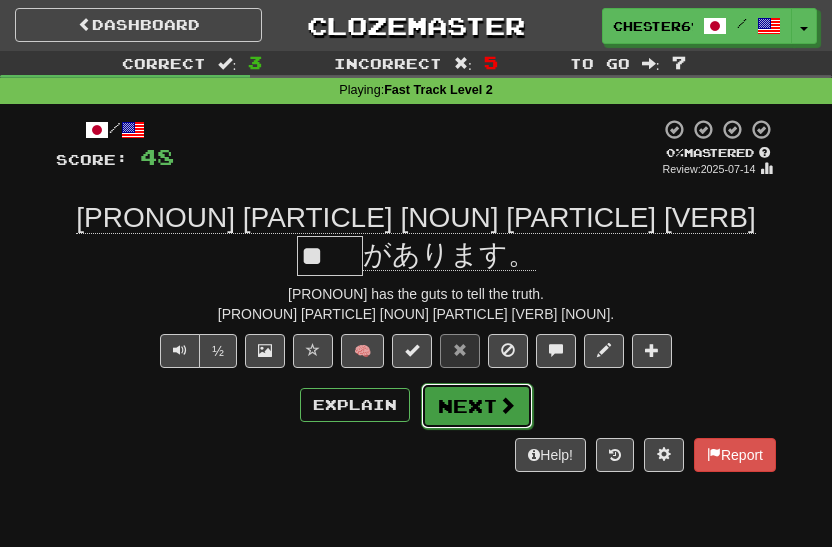 click on "Next" at bounding box center (477, 406) 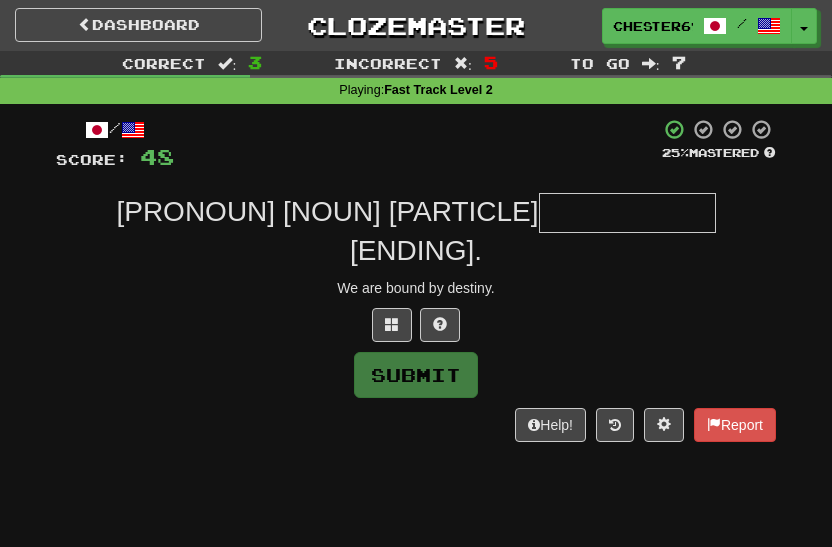 type on "******" 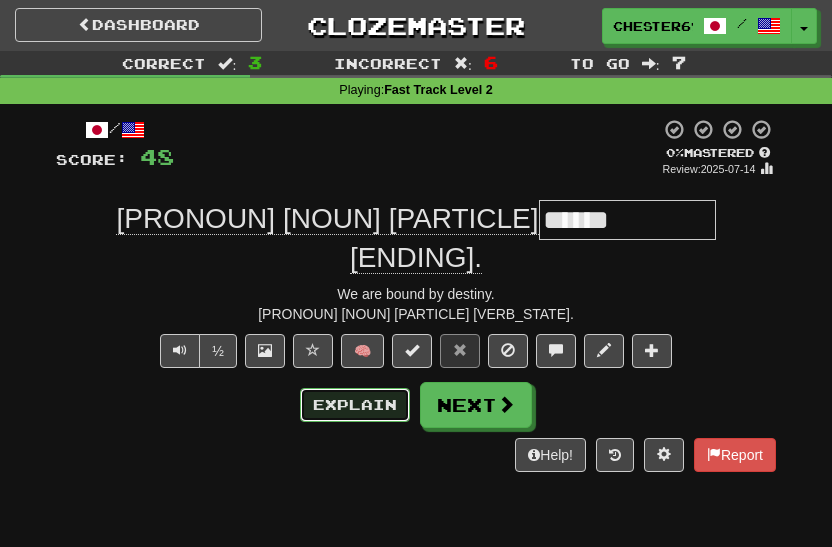 click on "Explain" at bounding box center (355, 405) 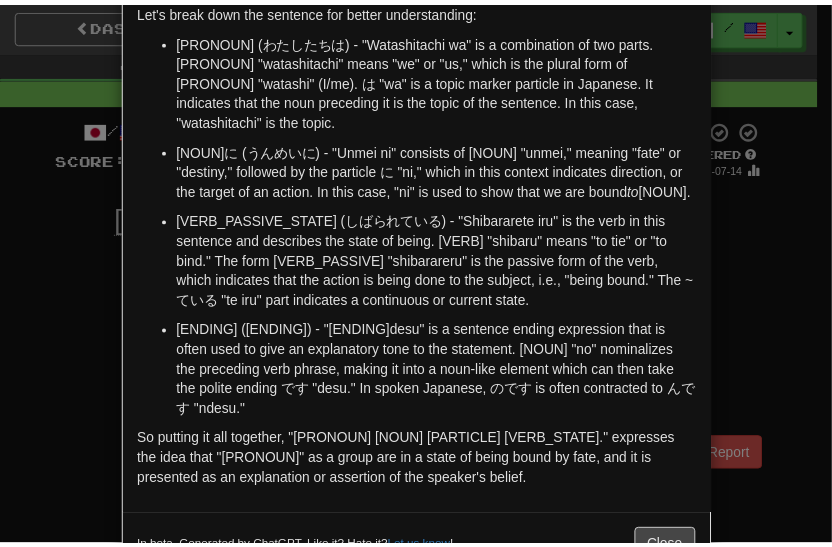 scroll, scrollTop: 169, scrollLeft: 0, axis: vertical 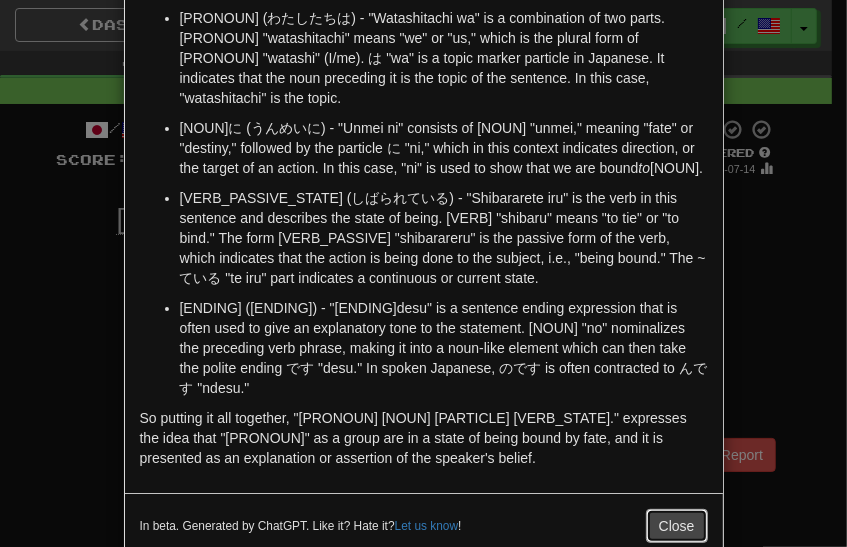 click on "Close" at bounding box center [677, 526] 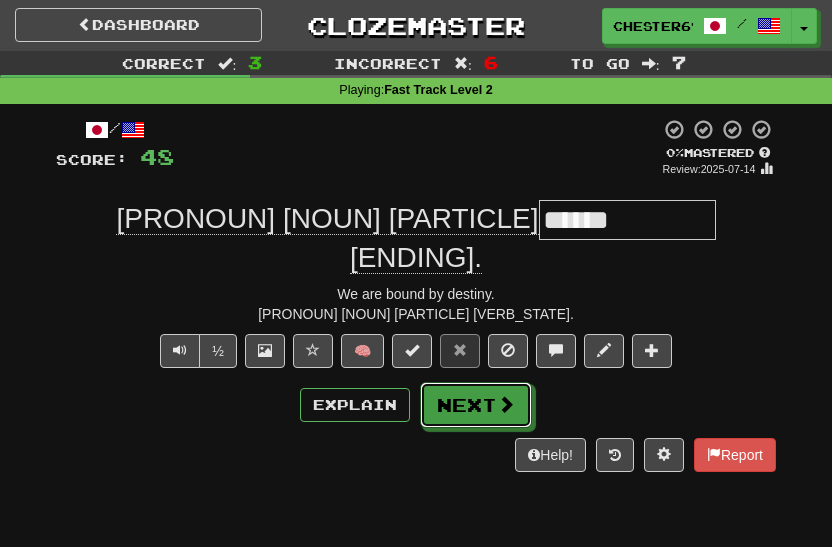 click at bounding box center [506, 404] 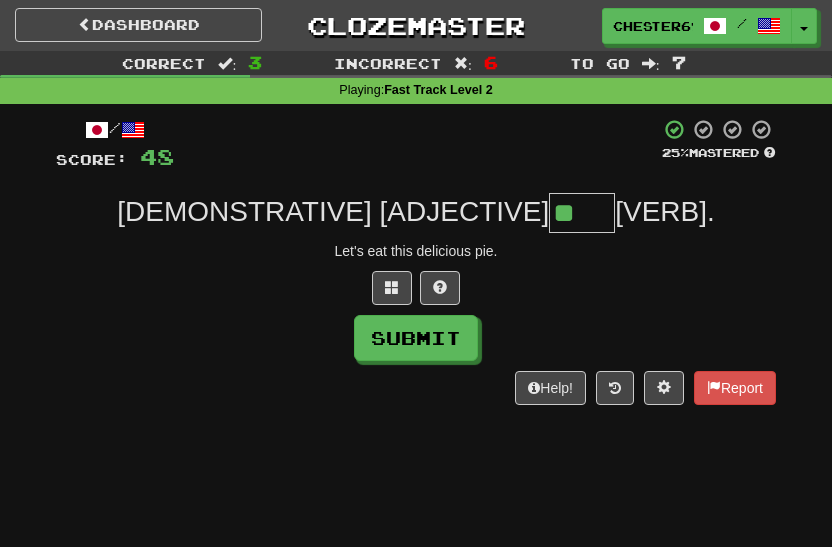 type on "**" 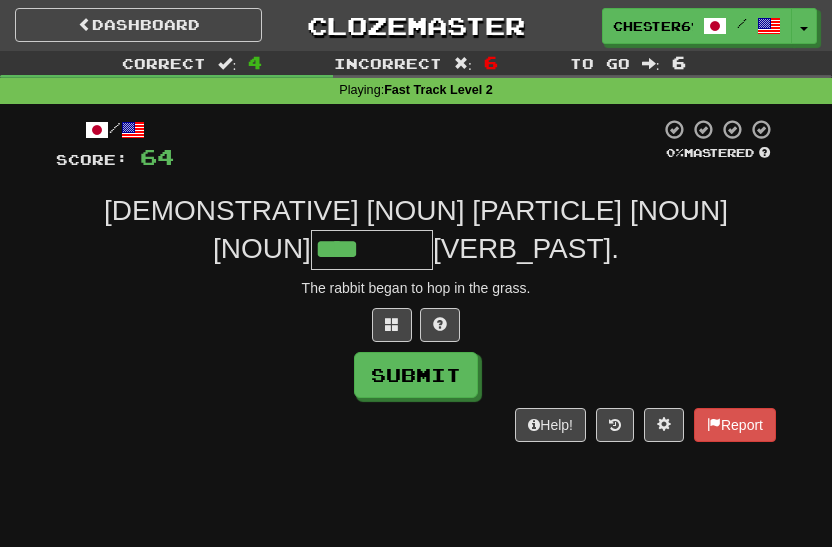 type on "****" 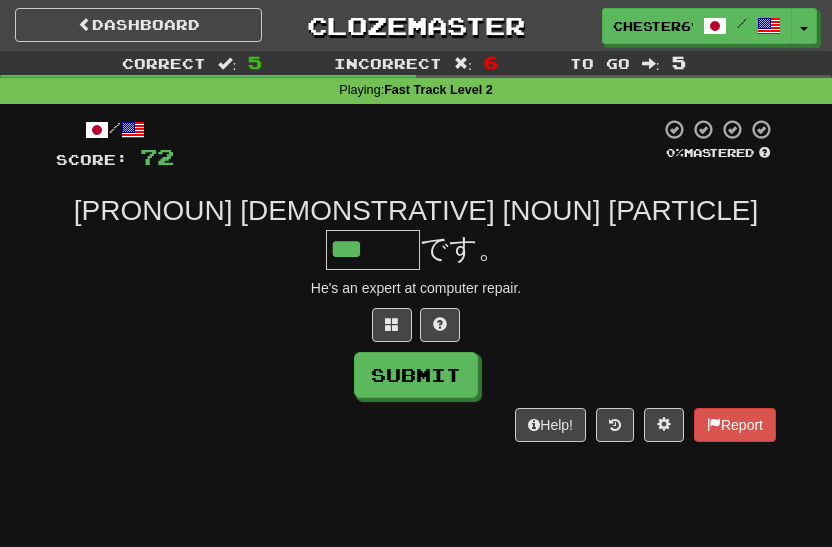 scroll, scrollTop: 0, scrollLeft: 0, axis: both 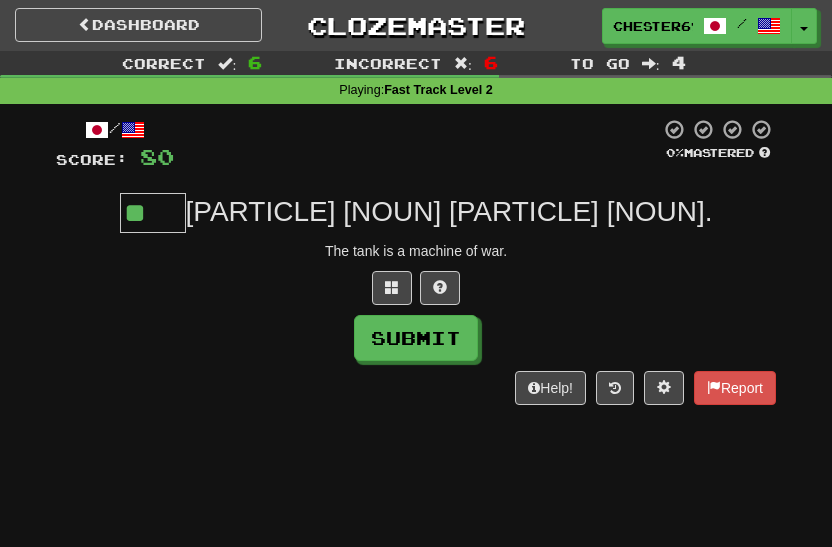 type on "**" 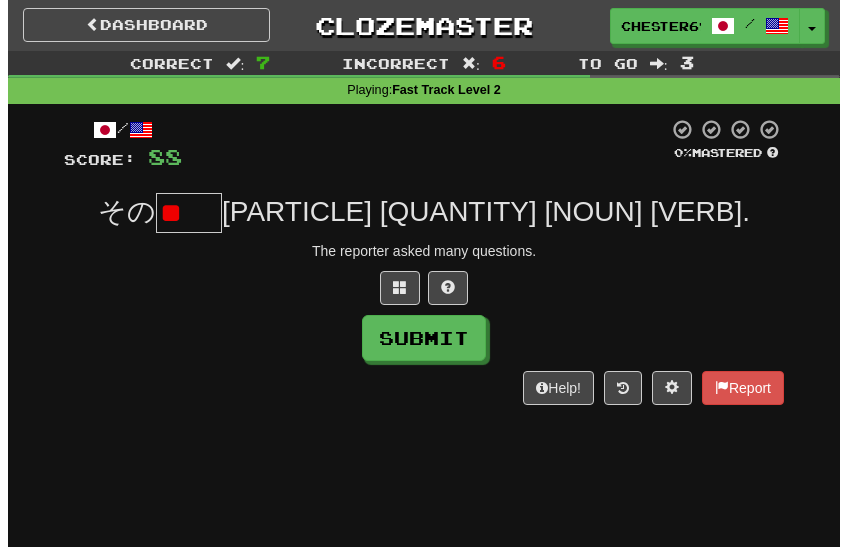 scroll, scrollTop: 0, scrollLeft: 0, axis: both 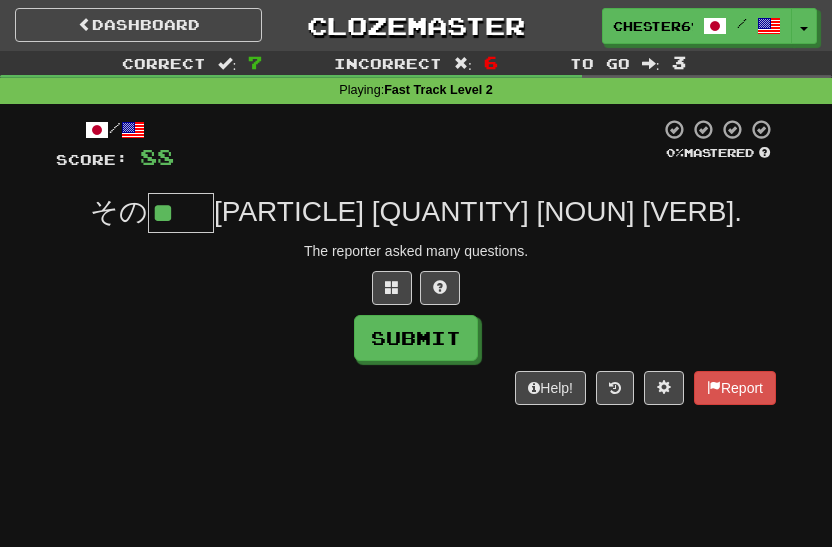 type on "**" 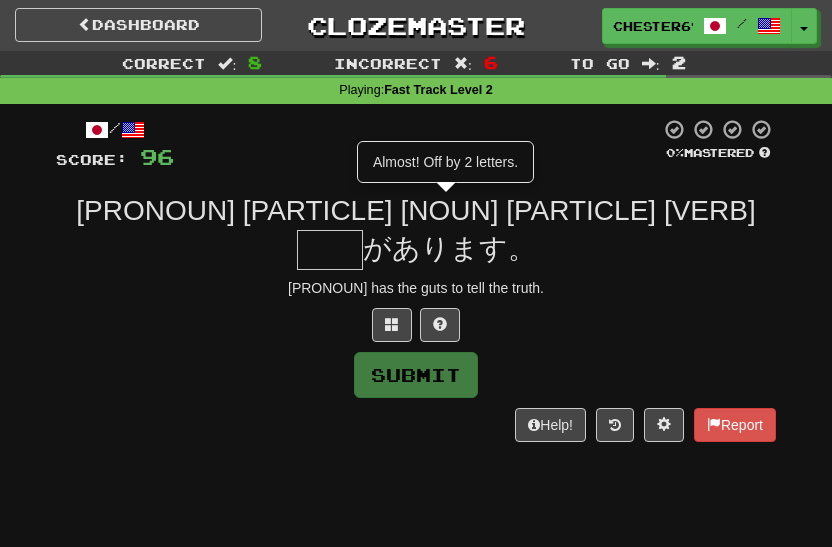 type on "**" 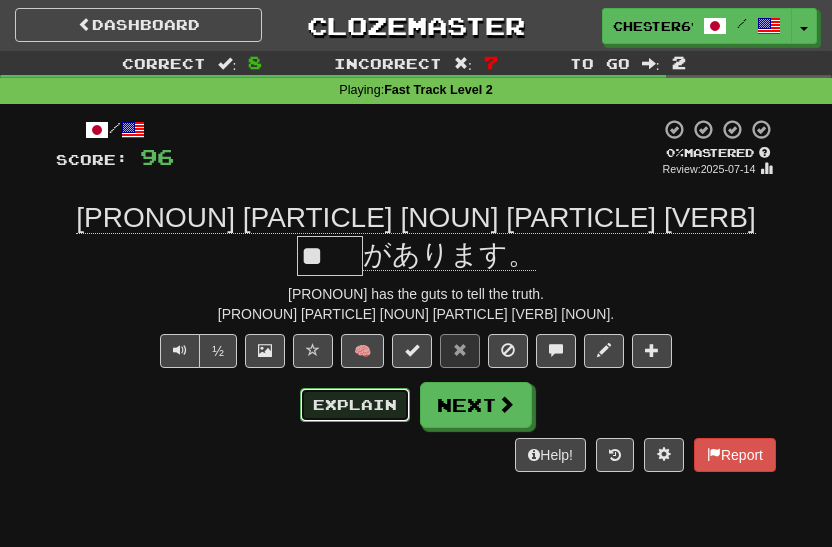 click on "Explain" at bounding box center (355, 405) 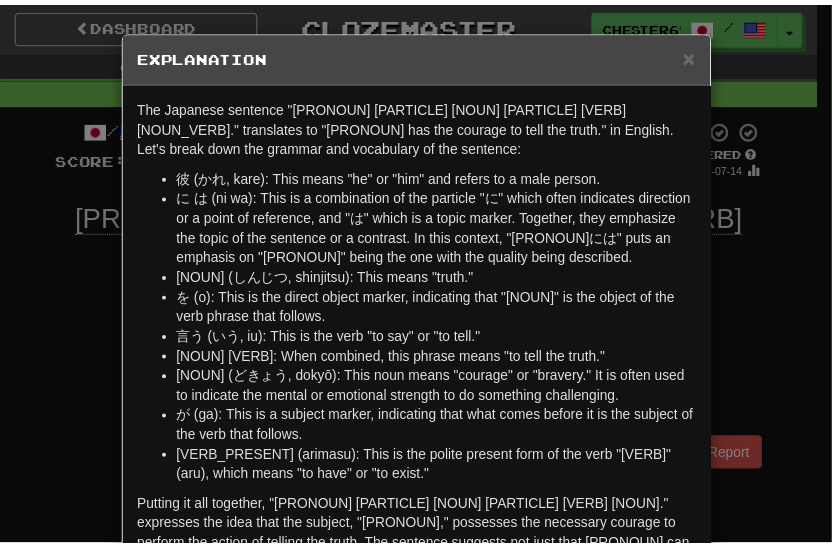 scroll, scrollTop: 149, scrollLeft: 0, axis: vertical 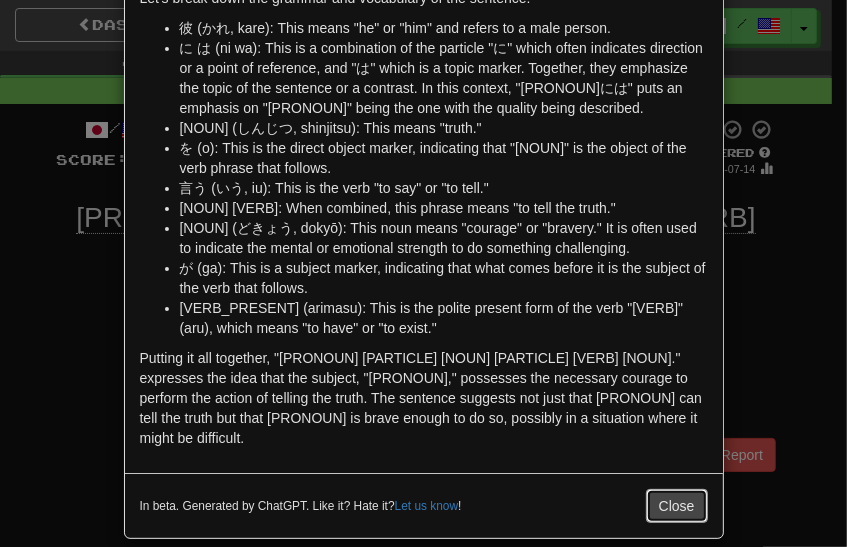 click on "Close" at bounding box center [677, 506] 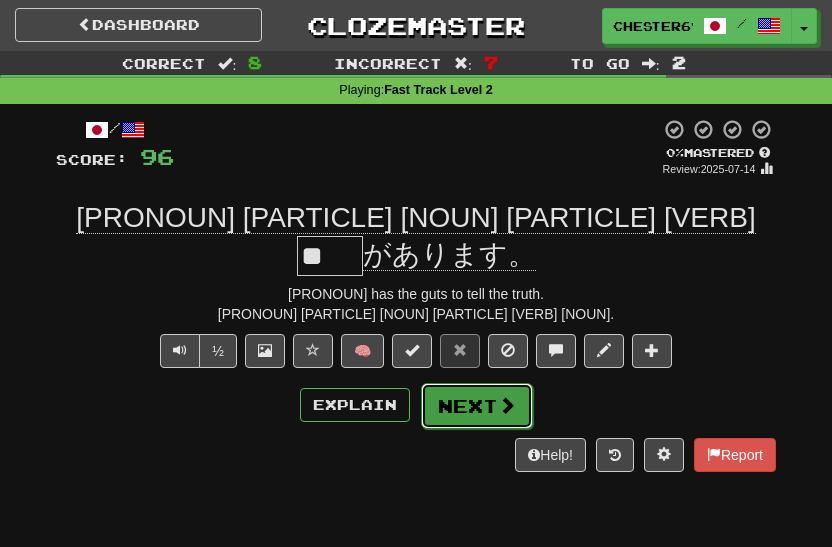 click on "Next" at bounding box center [477, 406] 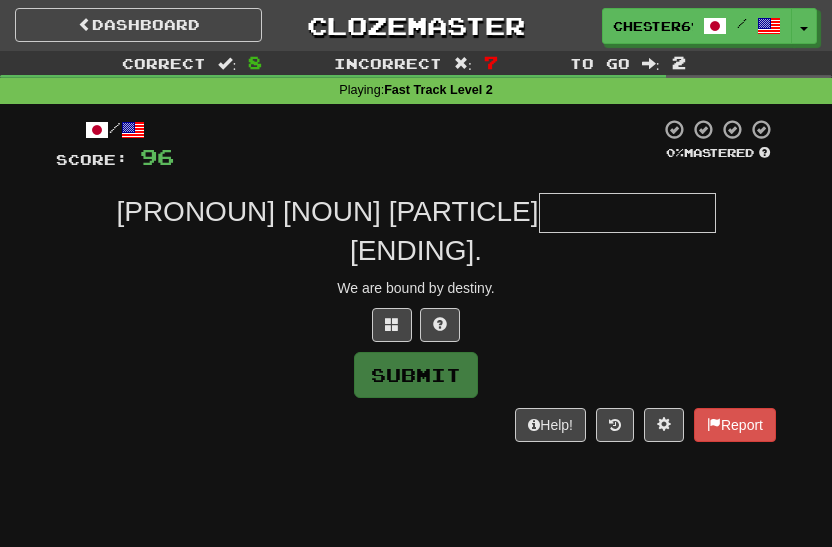 type on "******" 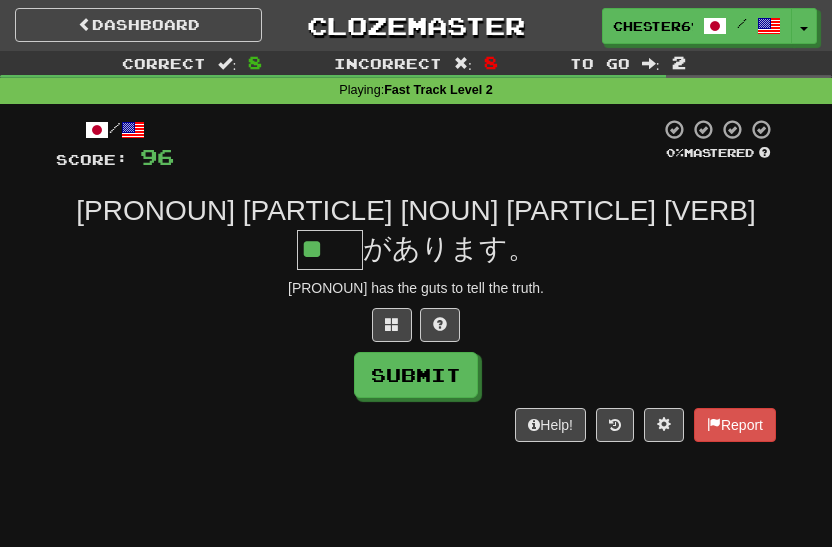 scroll, scrollTop: 0, scrollLeft: 0, axis: both 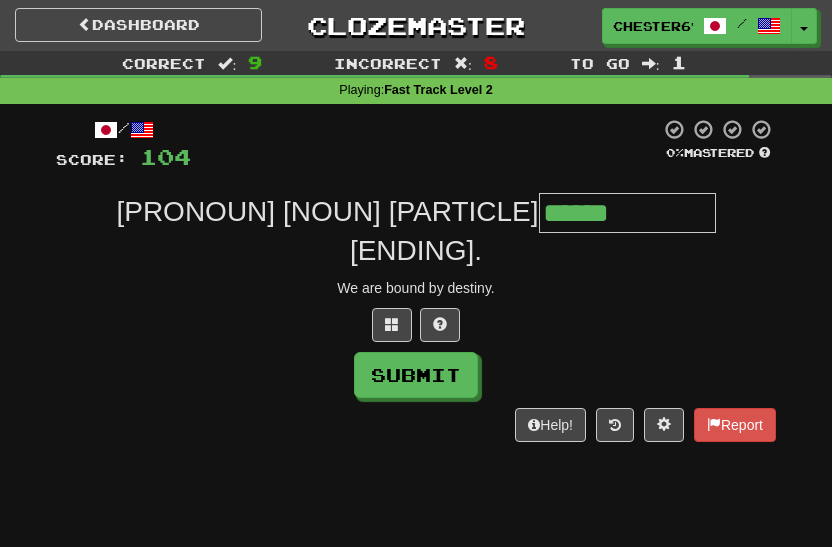 type on "******" 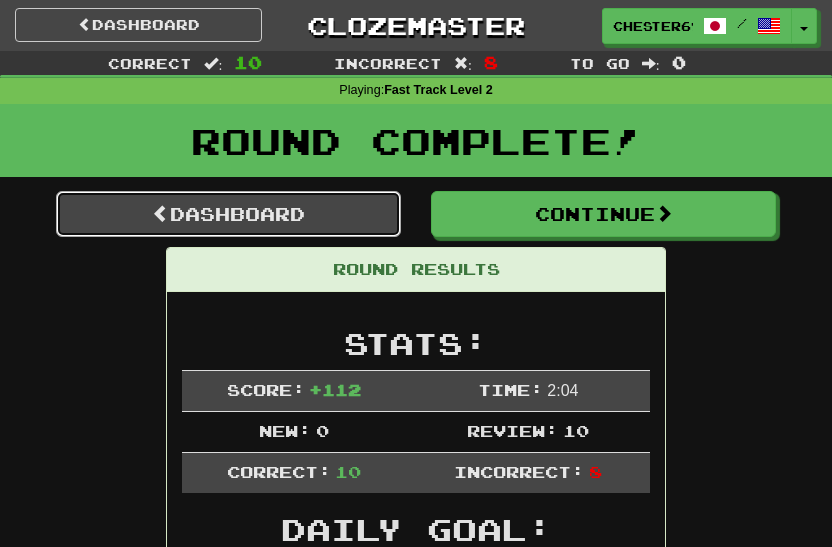 click on "Dashboard" at bounding box center (228, 214) 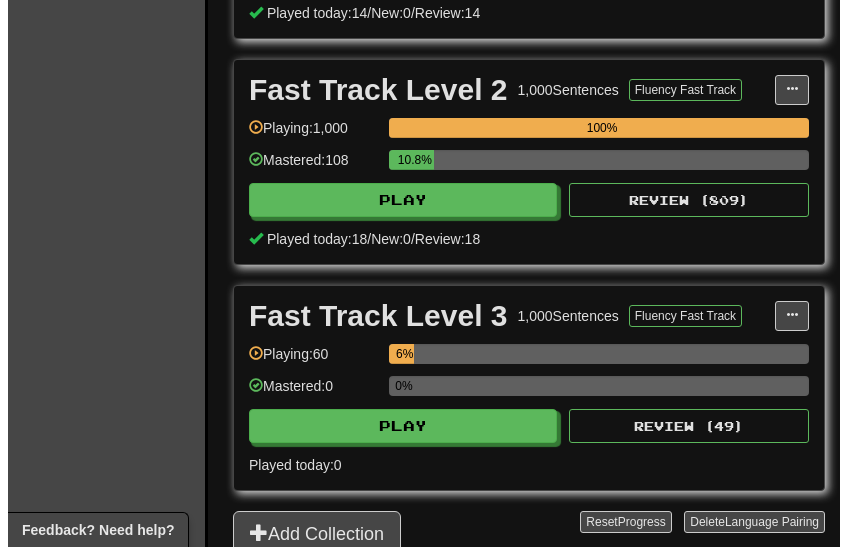scroll, scrollTop: 700, scrollLeft: 0, axis: vertical 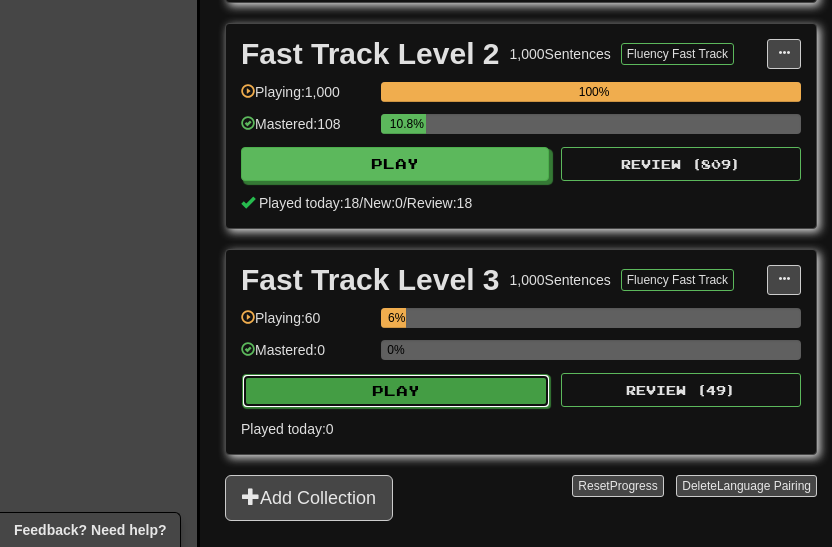 click on "Play" at bounding box center (396, 391) 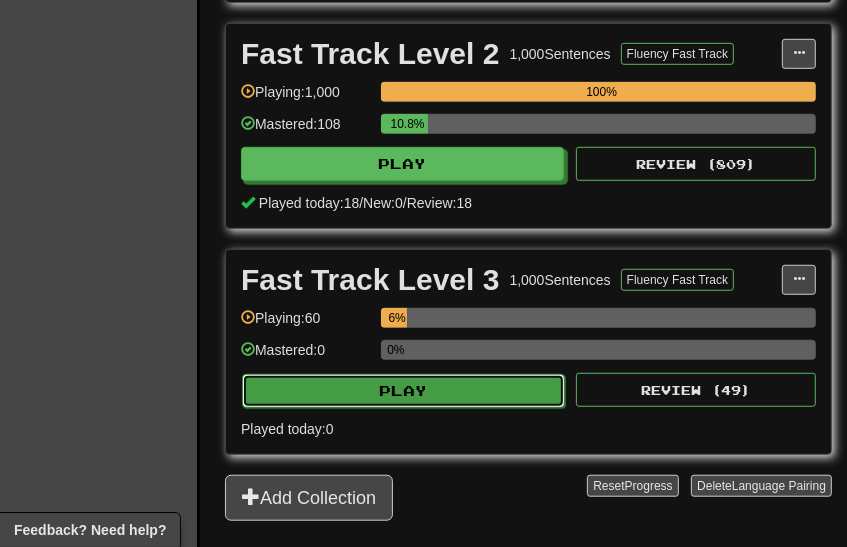 select on "**" 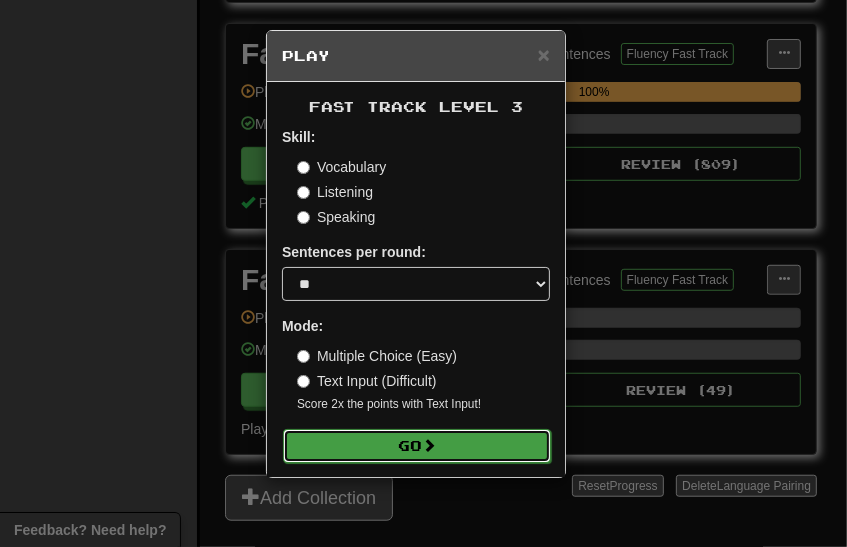 click on "Go" at bounding box center [417, 446] 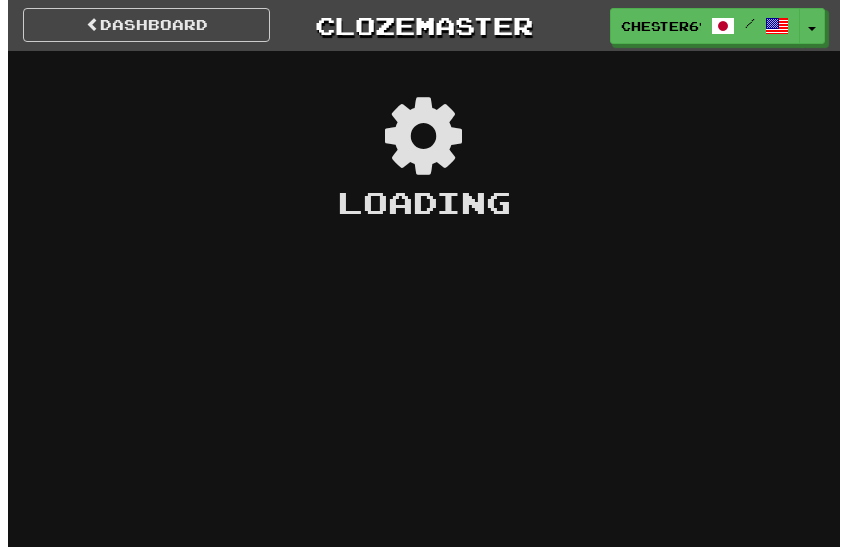 scroll, scrollTop: 0, scrollLeft: 0, axis: both 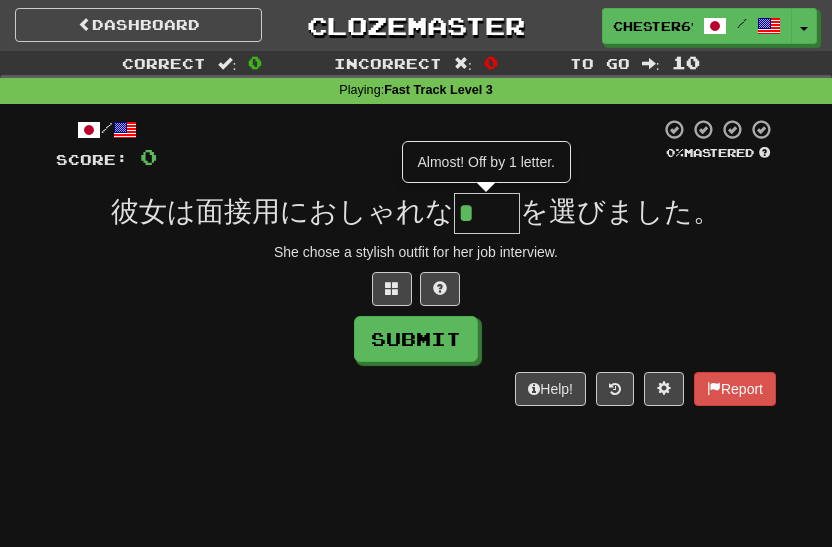 type on "**" 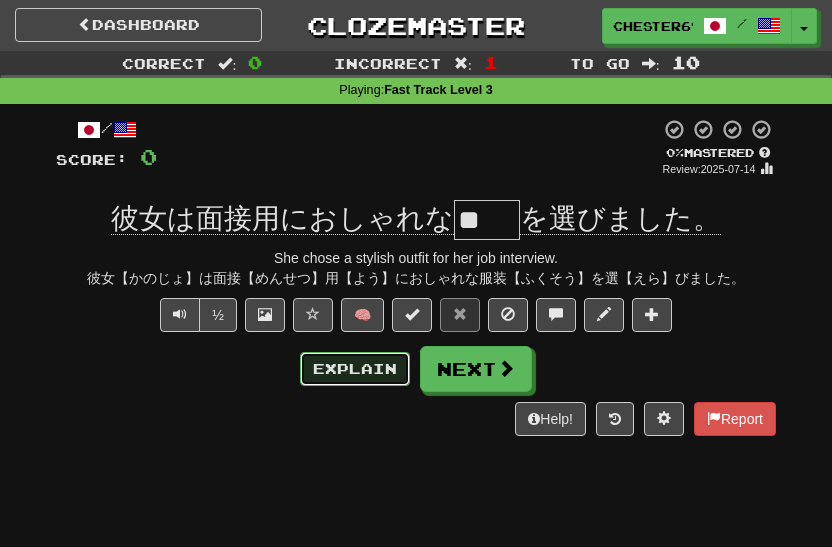 click on "Explain" at bounding box center [355, 369] 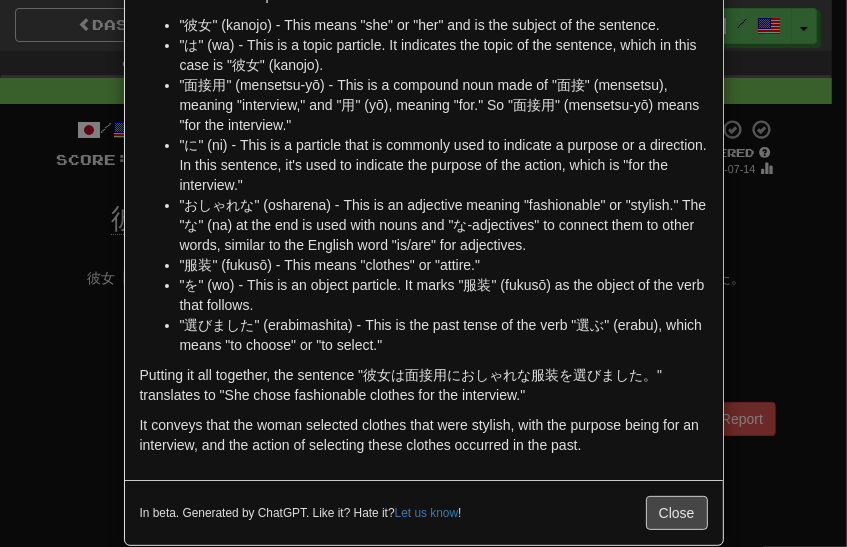 scroll, scrollTop: 160, scrollLeft: 0, axis: vertical 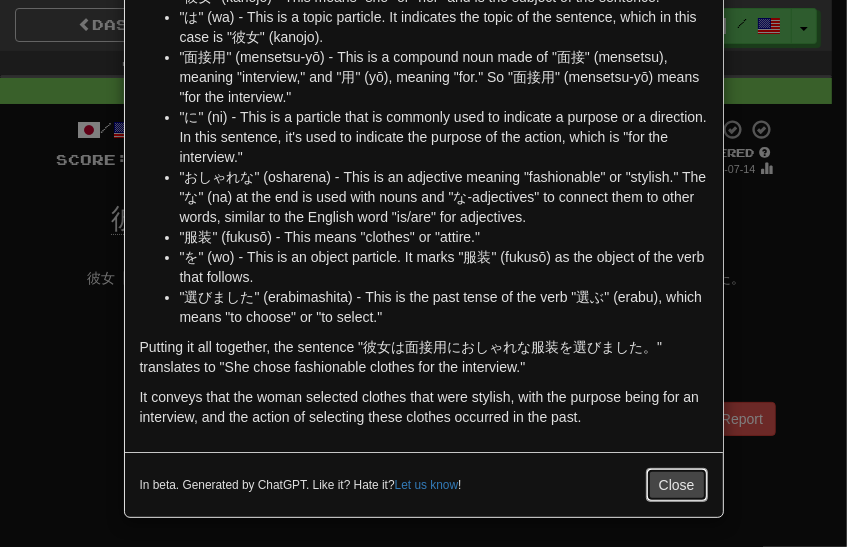 click on "Close" at bounding box center [677, 485] 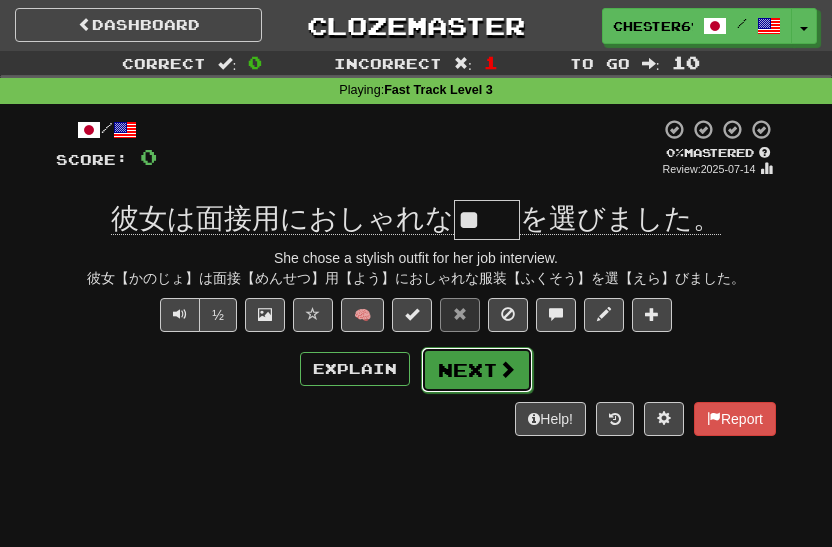 click at bounding box center [507, 369] 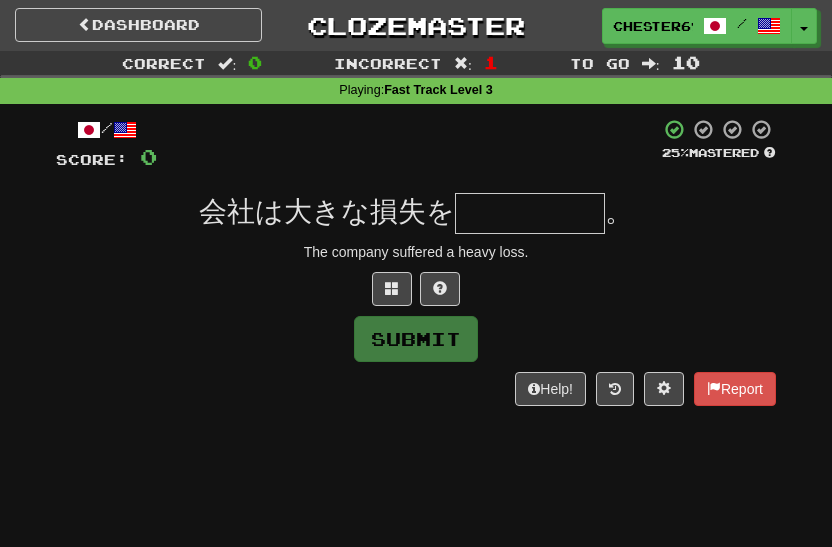 type on "*****" 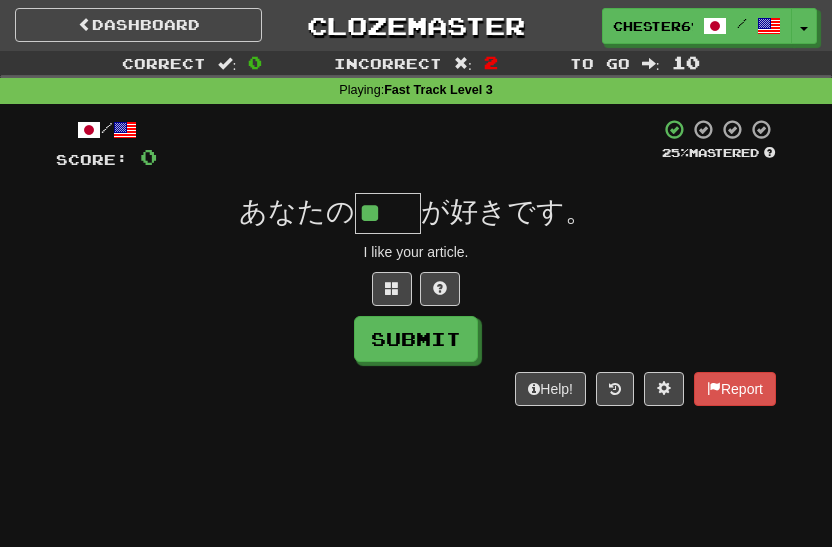 type on "**" 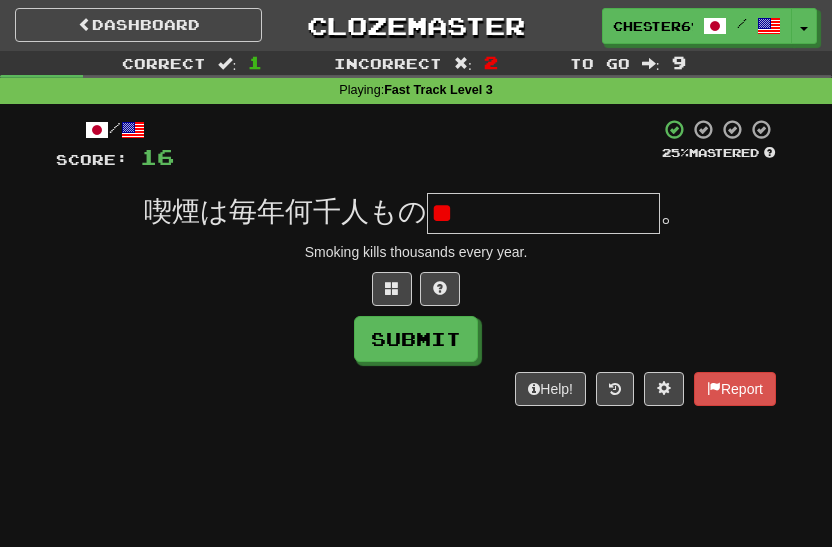 type on "*" 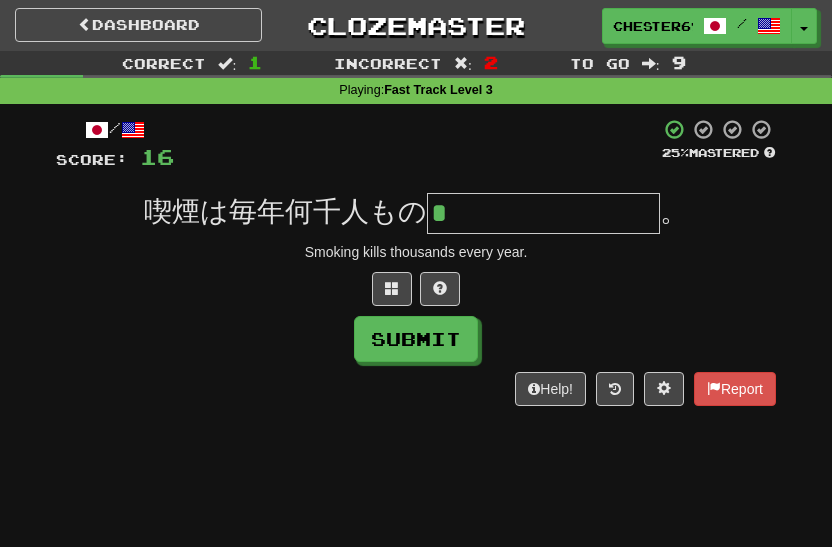 type on "********" 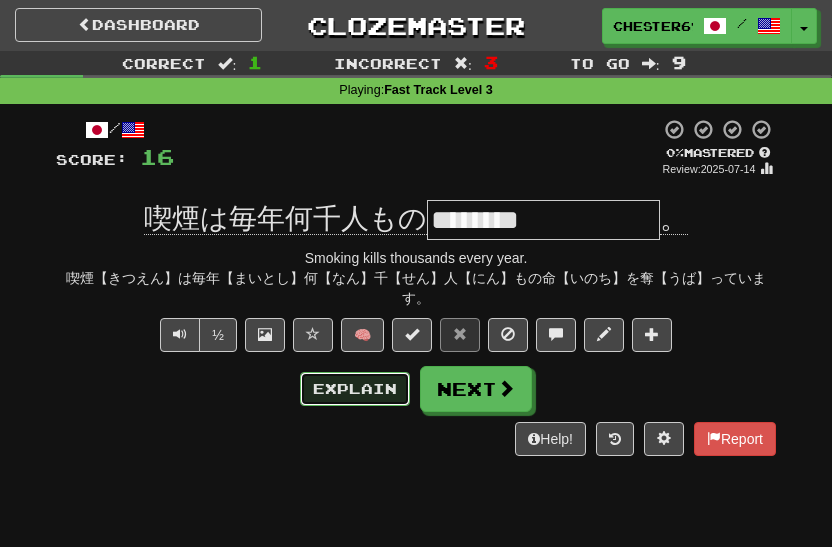 click on "Explain" at bounding box center (355, 389) 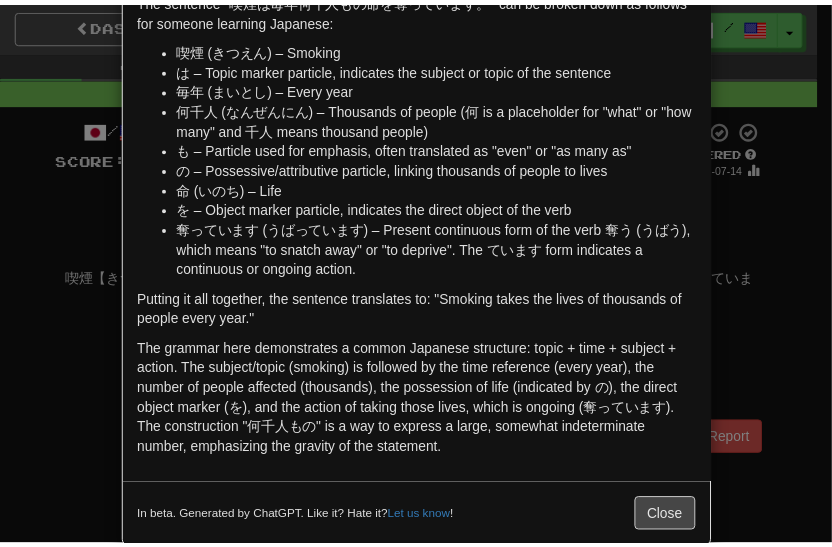 scroll, scrollTop: 140, scrollLeft: 0, axis: vertical 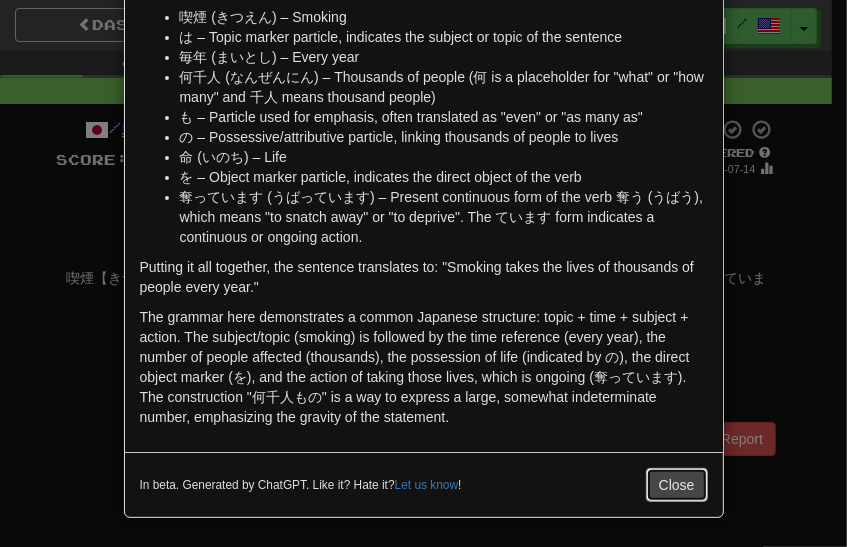 click on "Close" at bounding box center (677, 485) 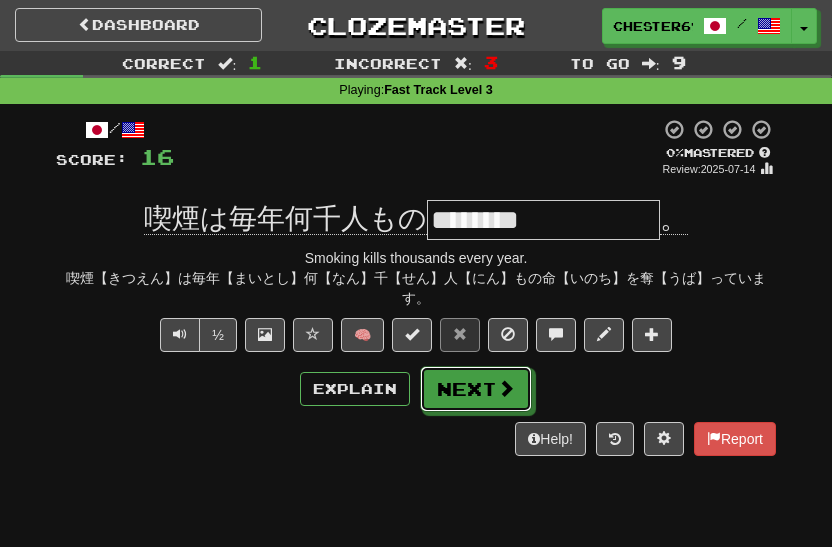 click at bounding box center [506, 388] 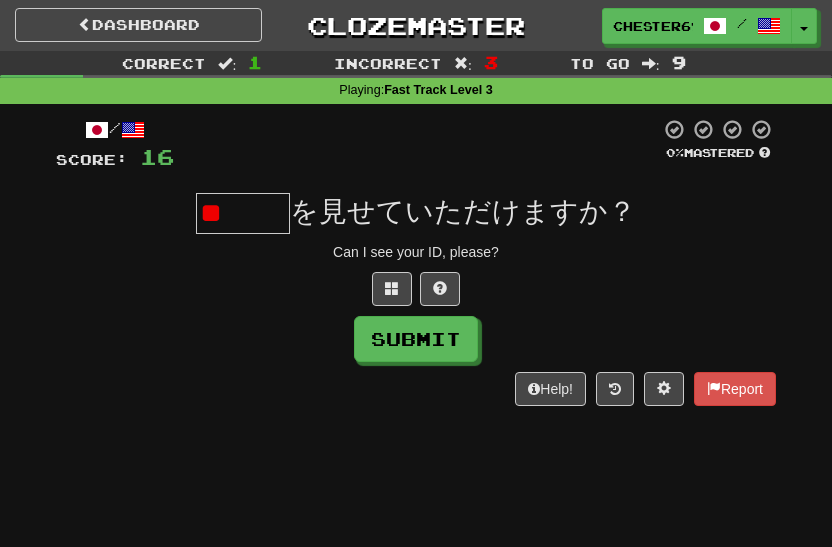 type on "*" 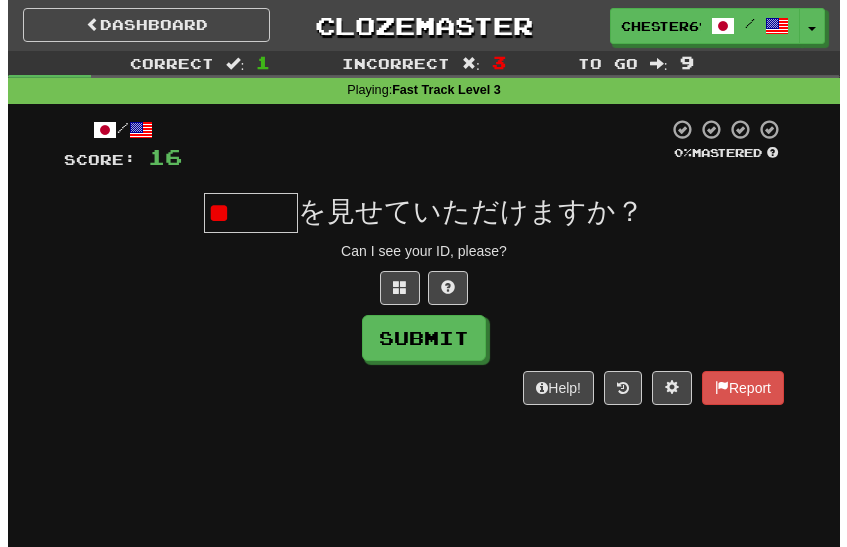 scroll, scrollTop: 0, scrollLeft: 0, axis: both 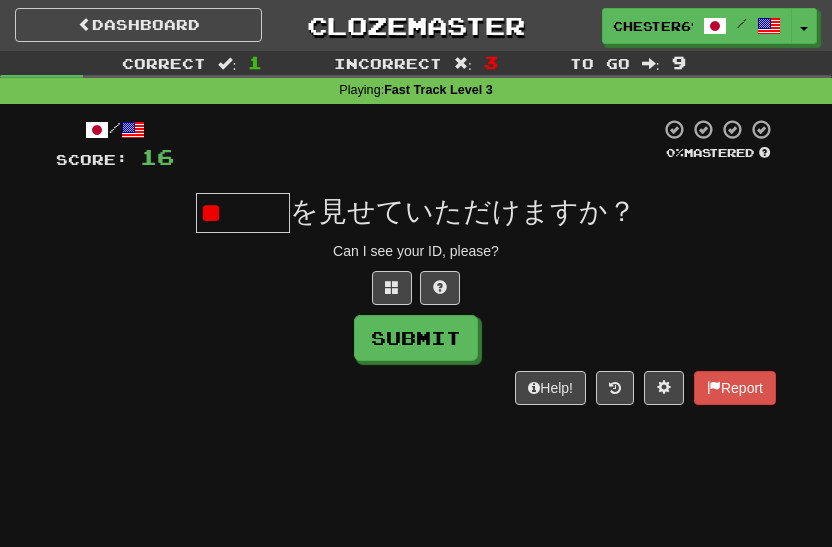 type on "*" 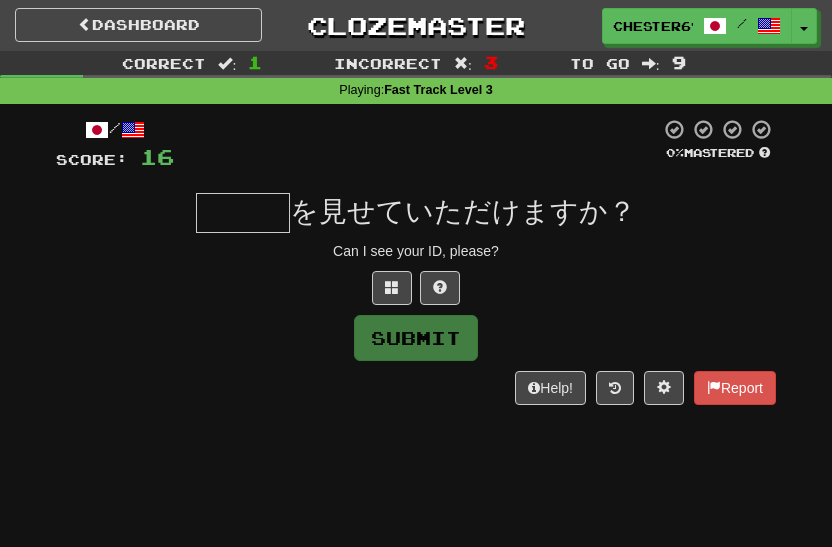type on "***" 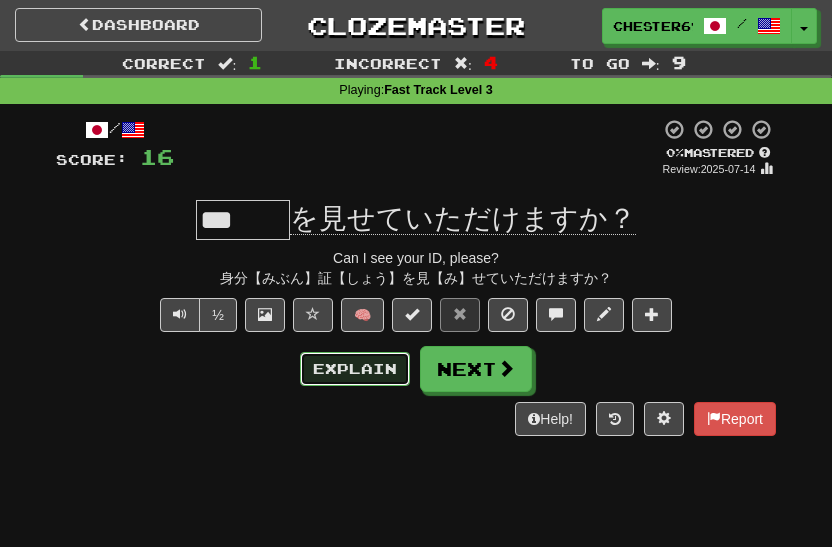 click on "Explain" at bounding box center [355, 369] 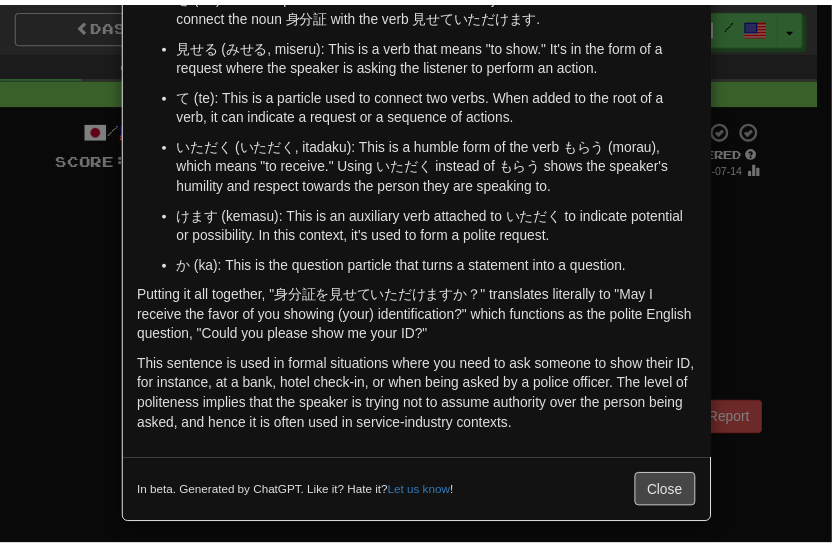 scroll, scrollTop: 260, scrollLeft: 0, axis: vertical 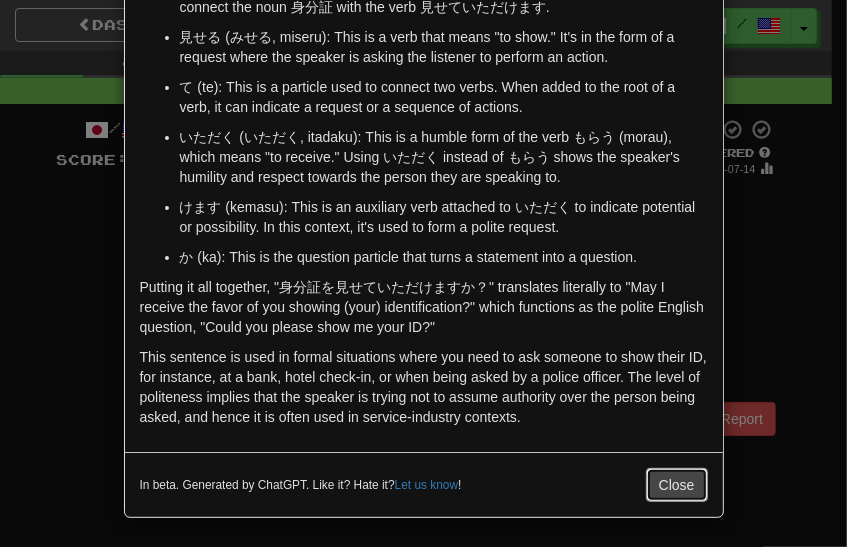 click on "Close" at bounding box center (677, 485) 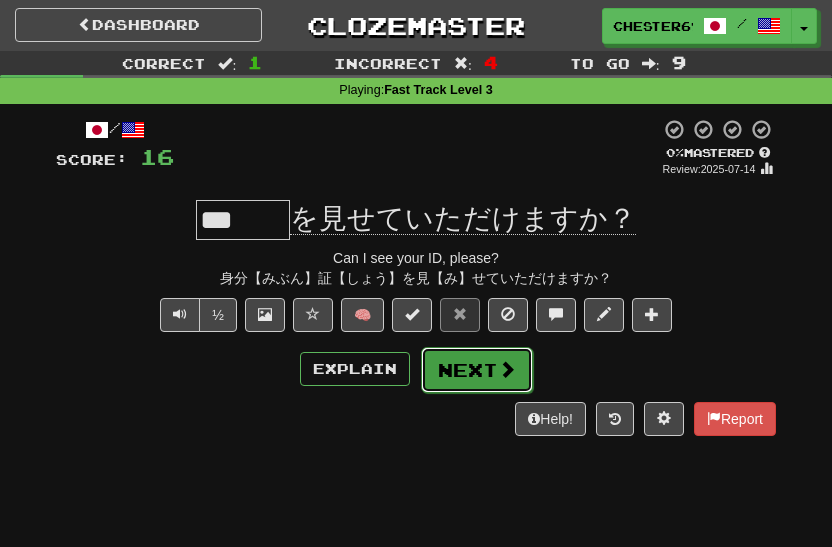 click on "Next" at bounding box center [477, 370] 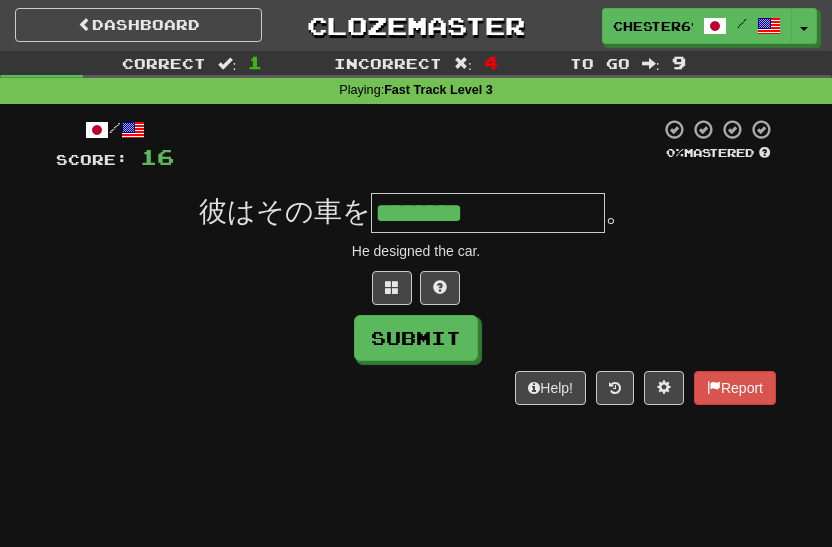 type on "********" 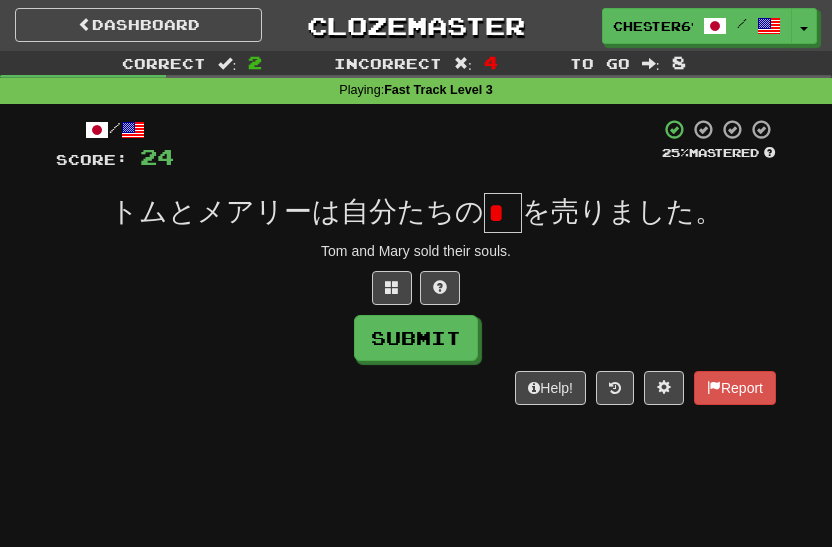scroll, scrollTop: 0, scrollLeft: 0, axis: both 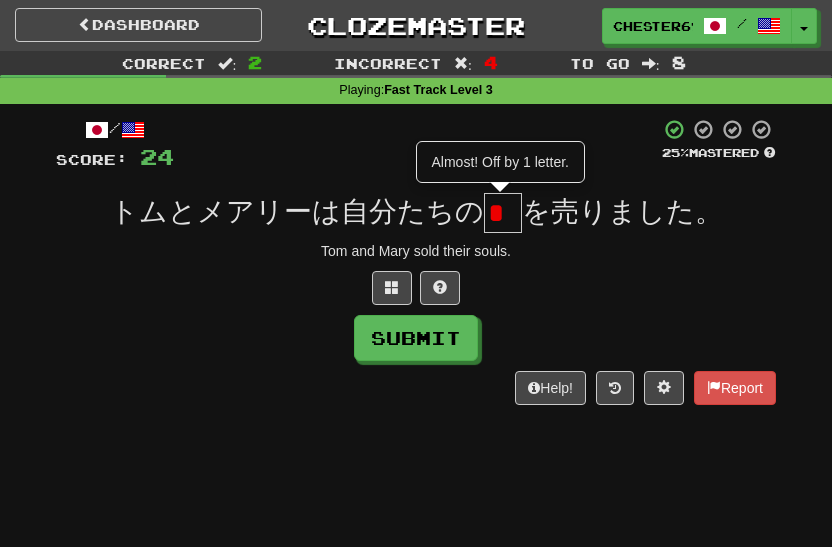 type on "*" 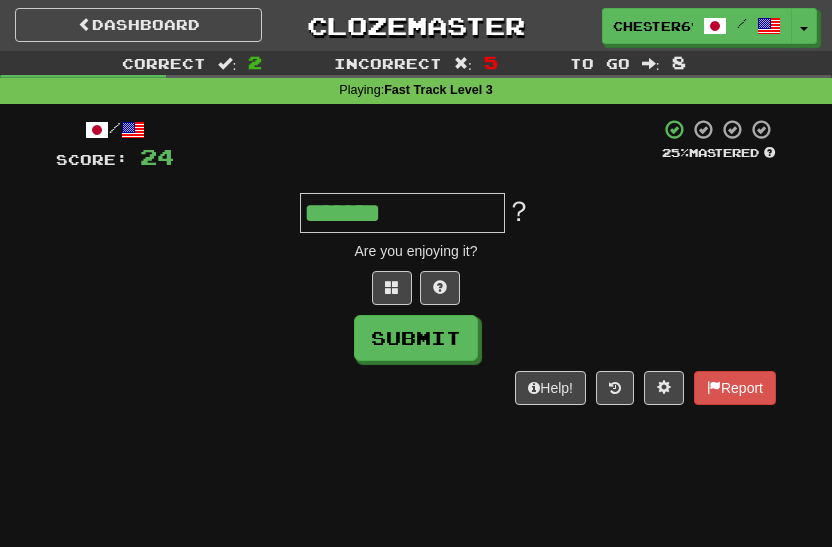 type on "*******" 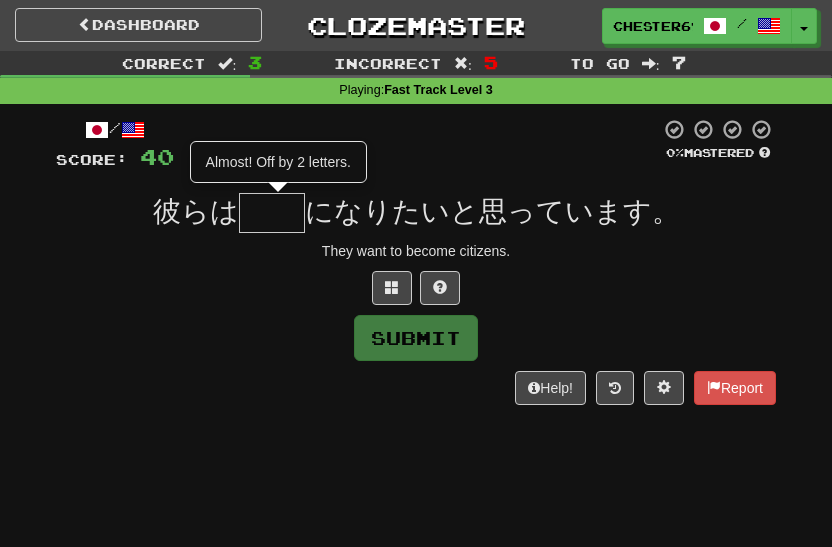 type on "**" 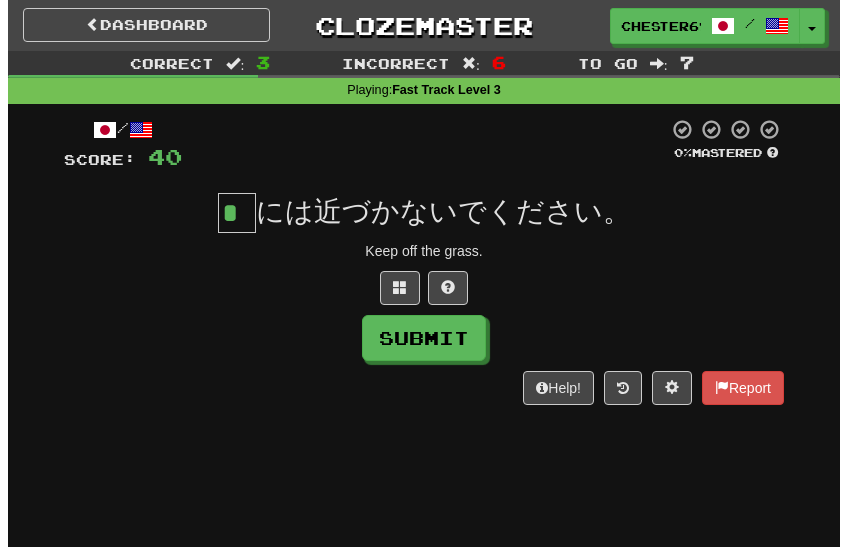 scroll, scrollTop: 0, scrollLeft: 0, axis: both 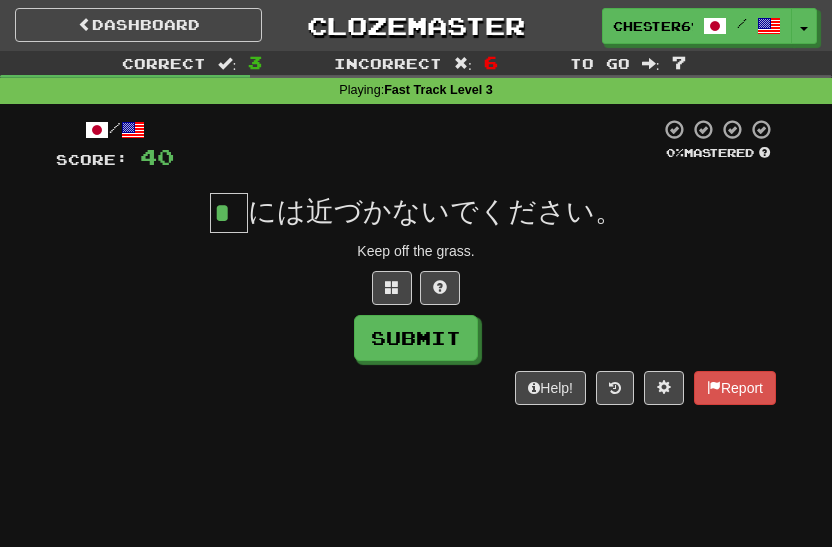 type on "*" 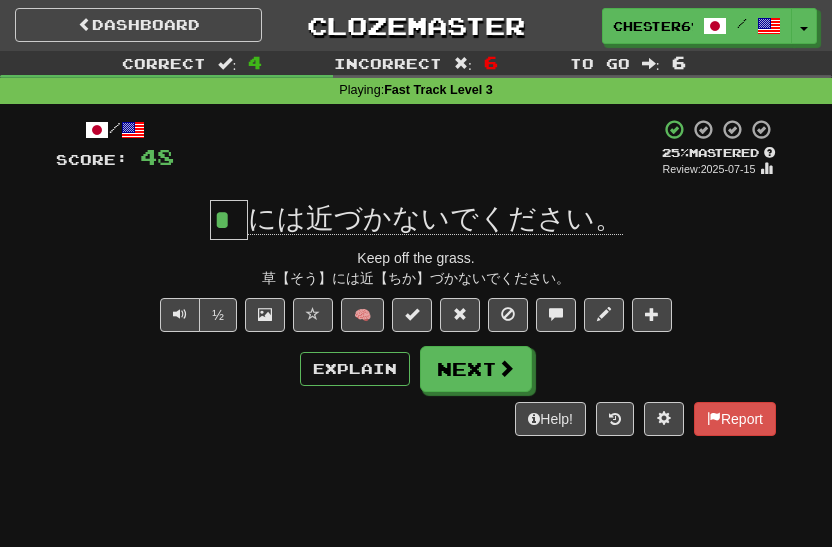 click on "Explain Next" at bounding box center [416, 369] 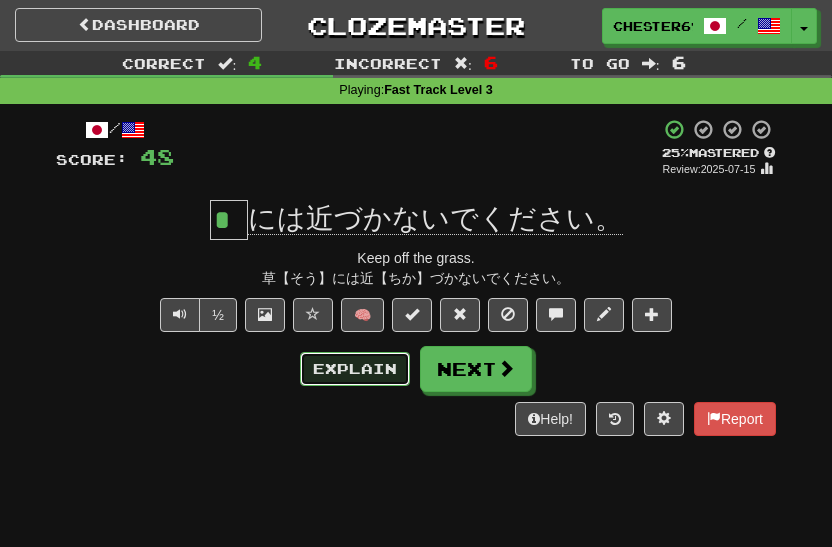 click on "Explain" at bounding box center [355, 369] 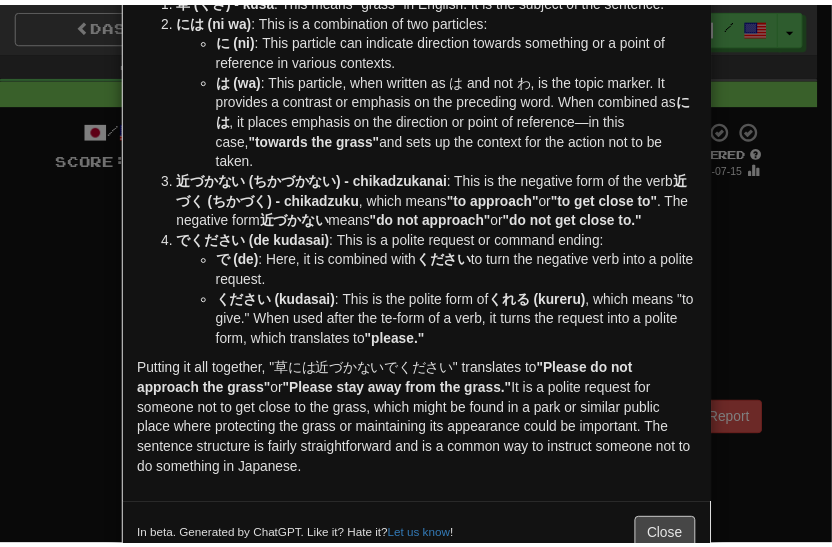 scroll, scrollTop: 189, scrollLeft: 0, axis: vertical 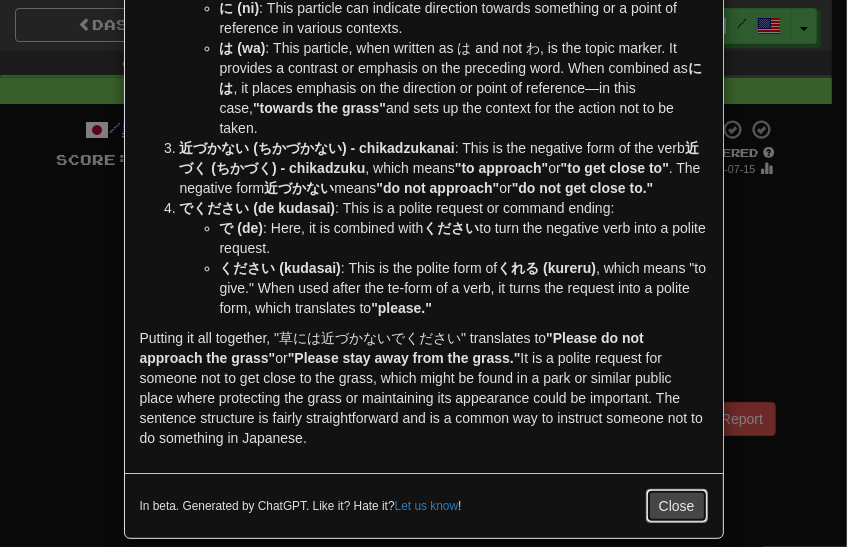 click on "Close" at bounding box center (677, 506) 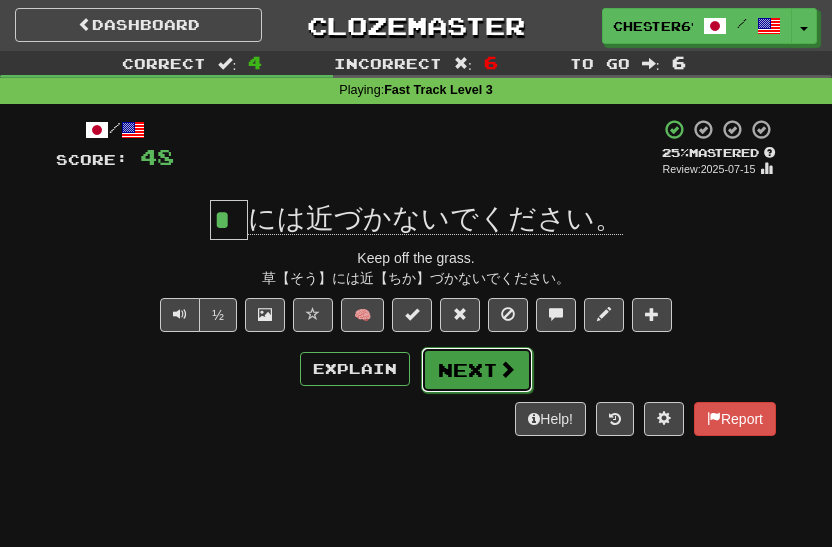 click on "Next" at bounding box center (477, 370) 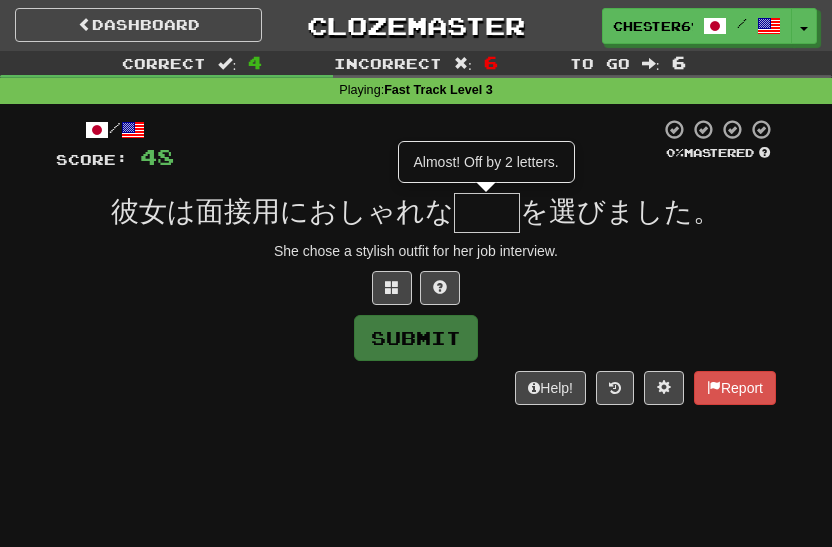 type on "**" 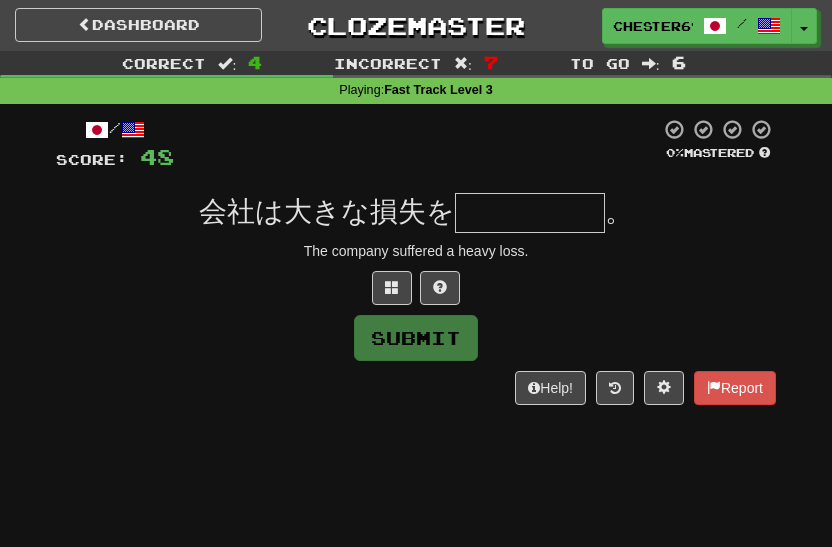 type on "*****" 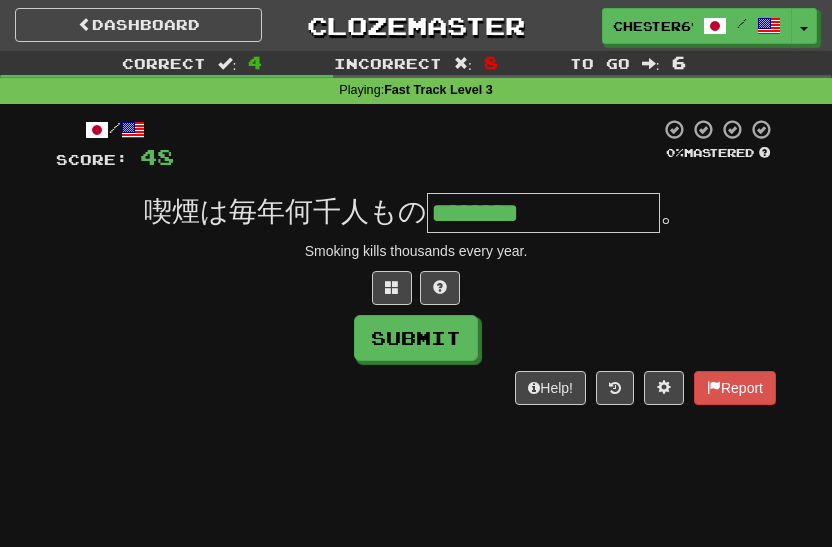 type on "********" 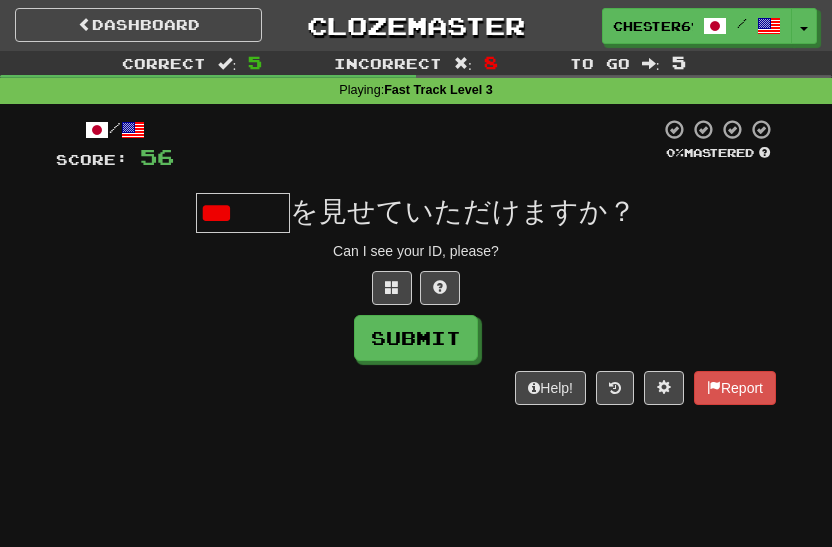 scroll, scrollTop: 0, scrollLeft: 0, axis: both 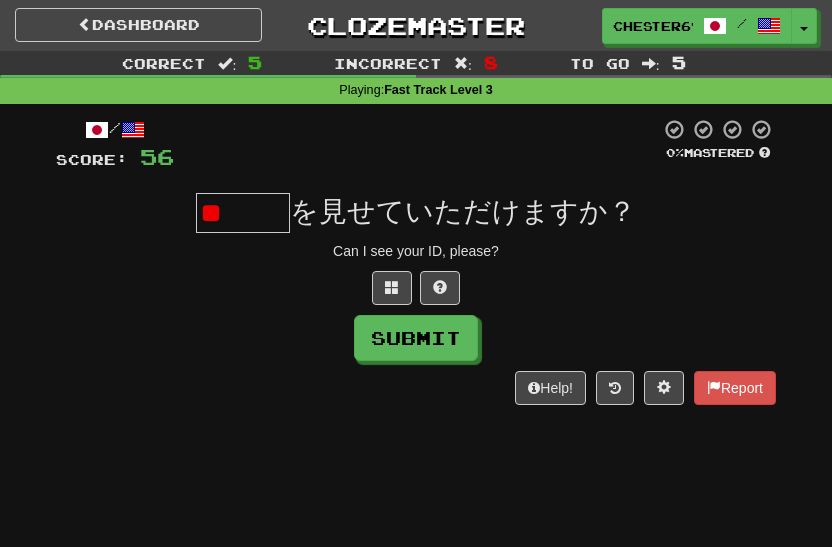 type on "*" 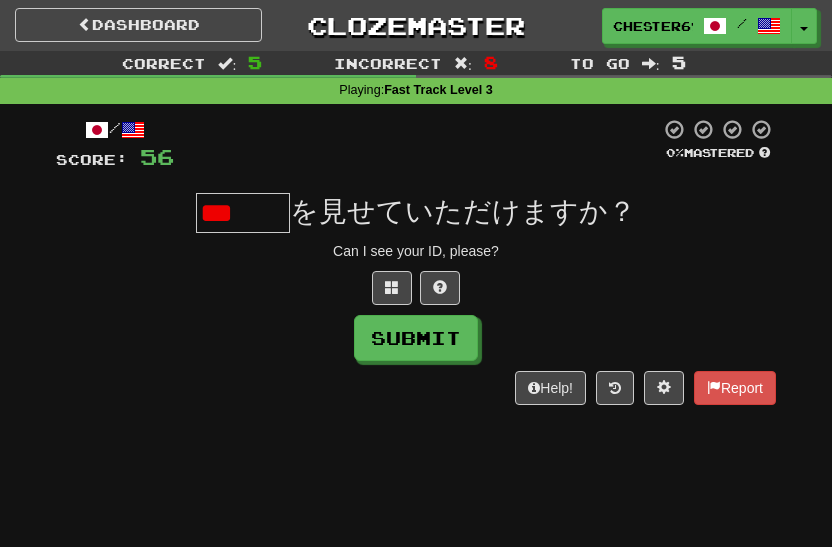 scroll, scrollTop: 0, scrollLeft: 0, axis: both 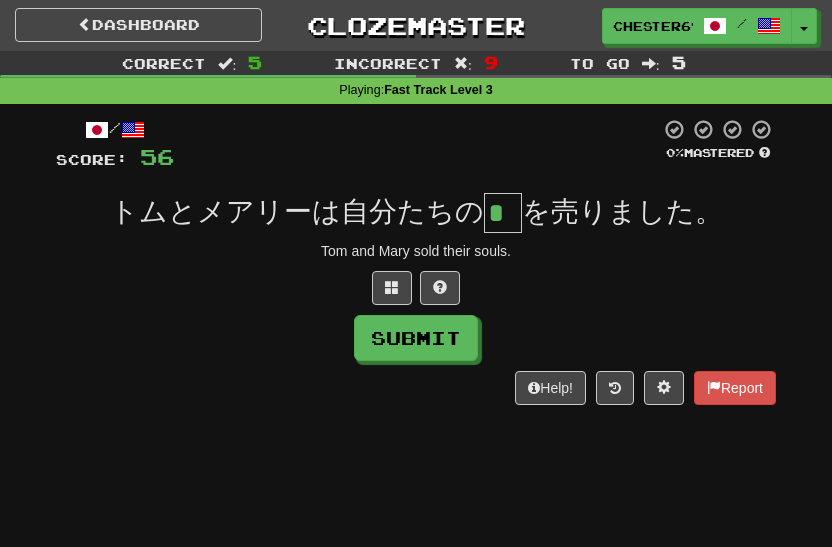 type on "*" 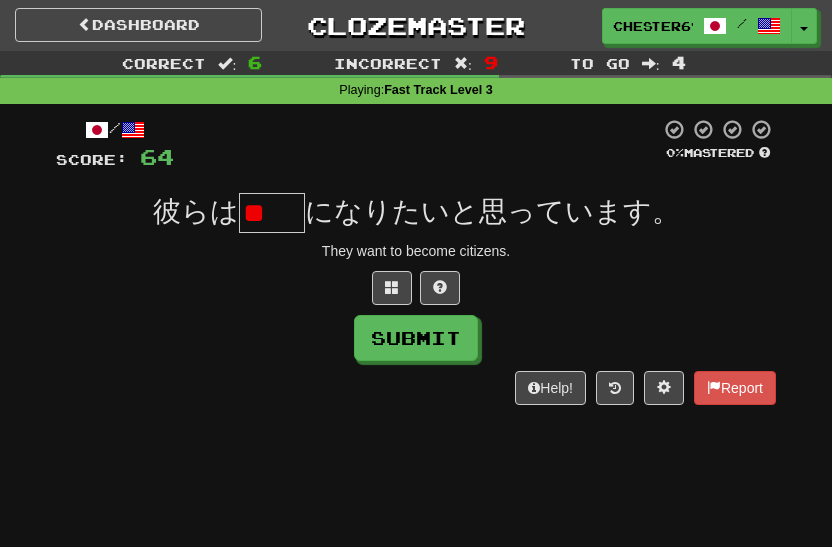 scroll, scrollTop: 0, scrollLeft: 0, axis: both 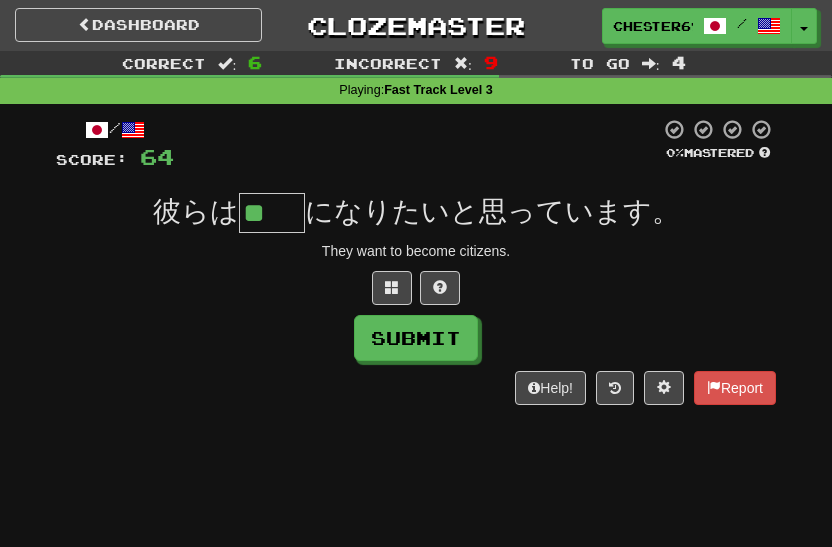 type on "**" 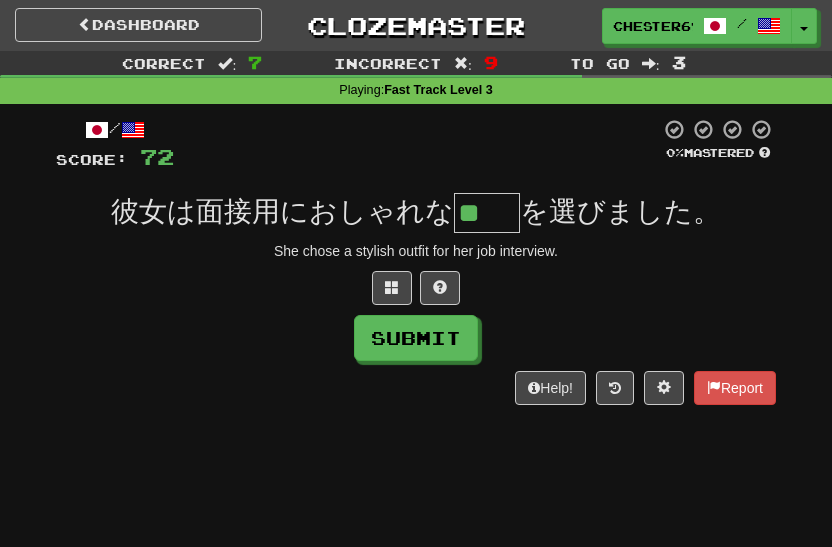 scroll, scrollTop: 0, scrollLeft: 0, axis: both 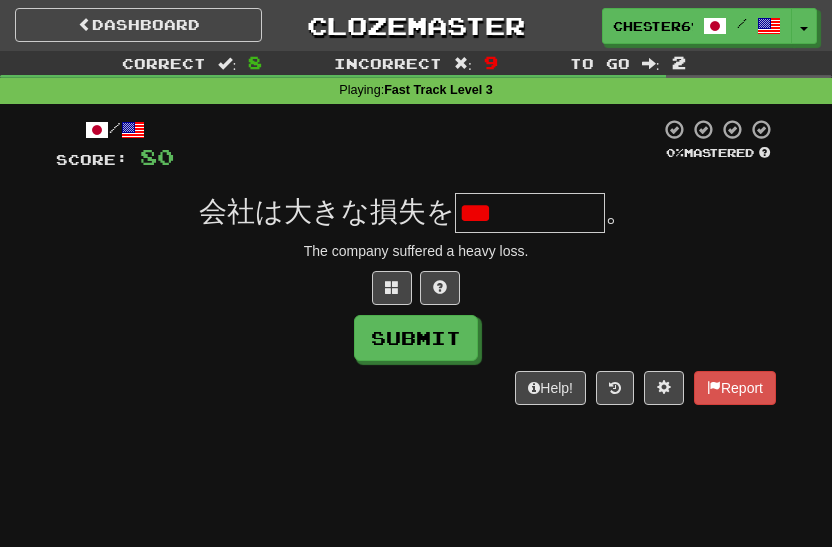 type on "*****" 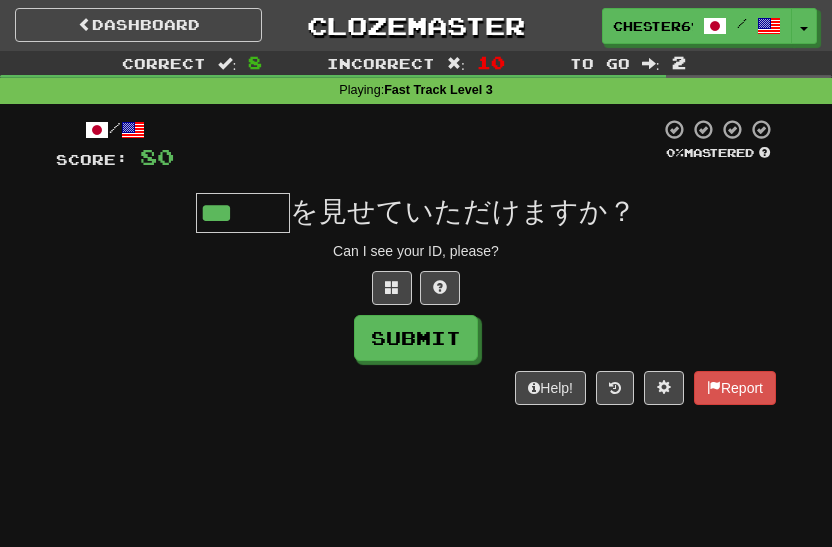scroll, scrollTop: 0, scrollLeft: 0, axis: both 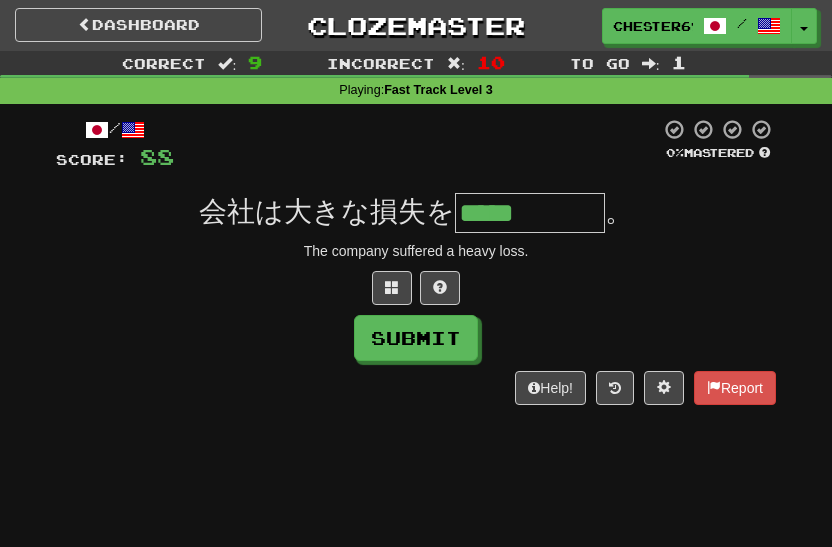 type on "*****" 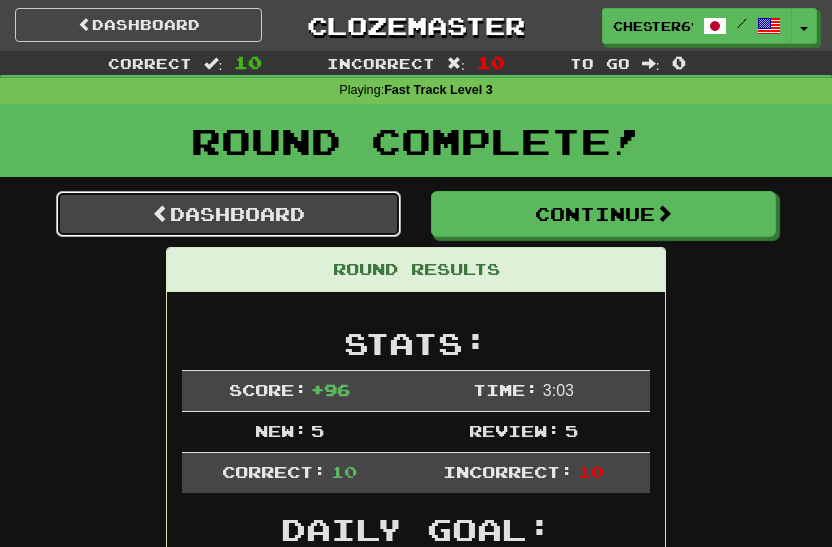 click on "Dashboard" at bounding box center [228, 214] 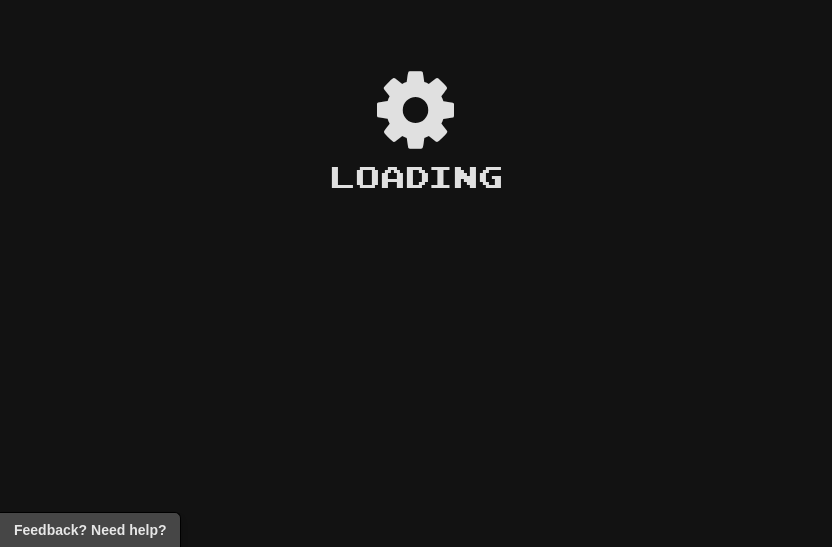 scroll, scrollTop: 0, scrollLeft: 0, axis: both 